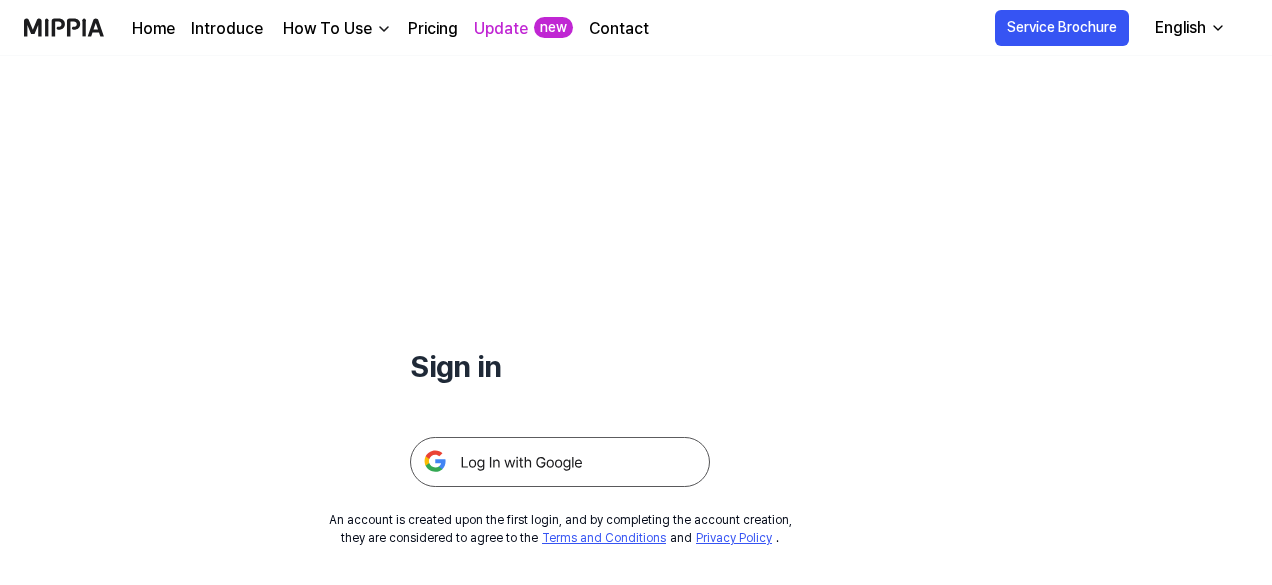 scroll, scrollTop: 0, scrollLeft: 0, axis: both 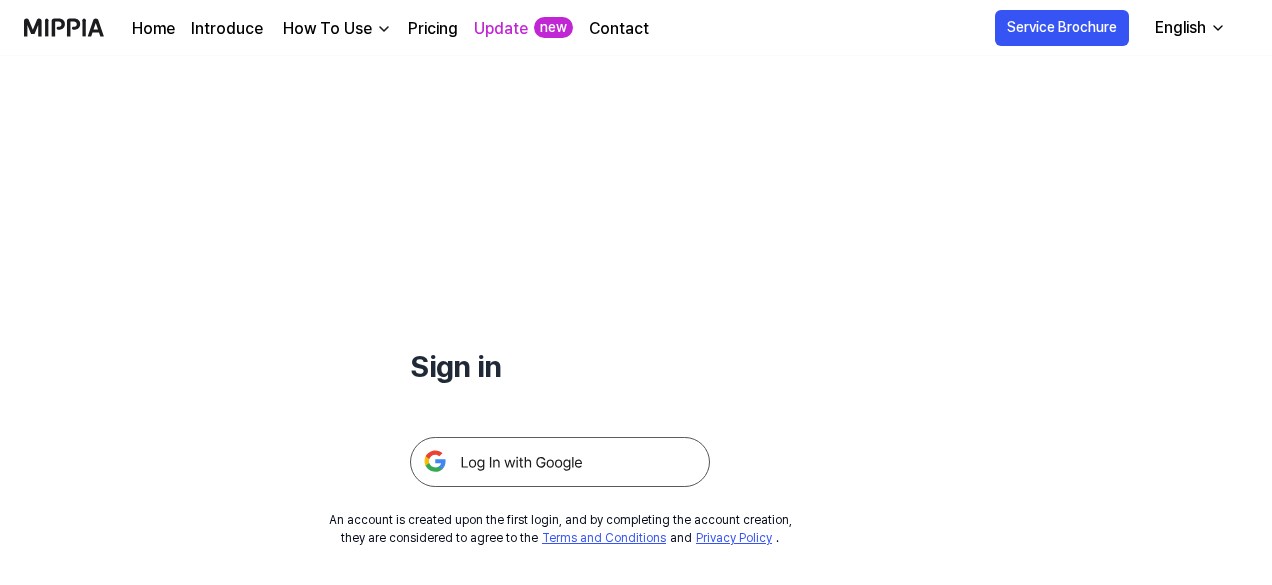 click at bounding box center (560, 462) 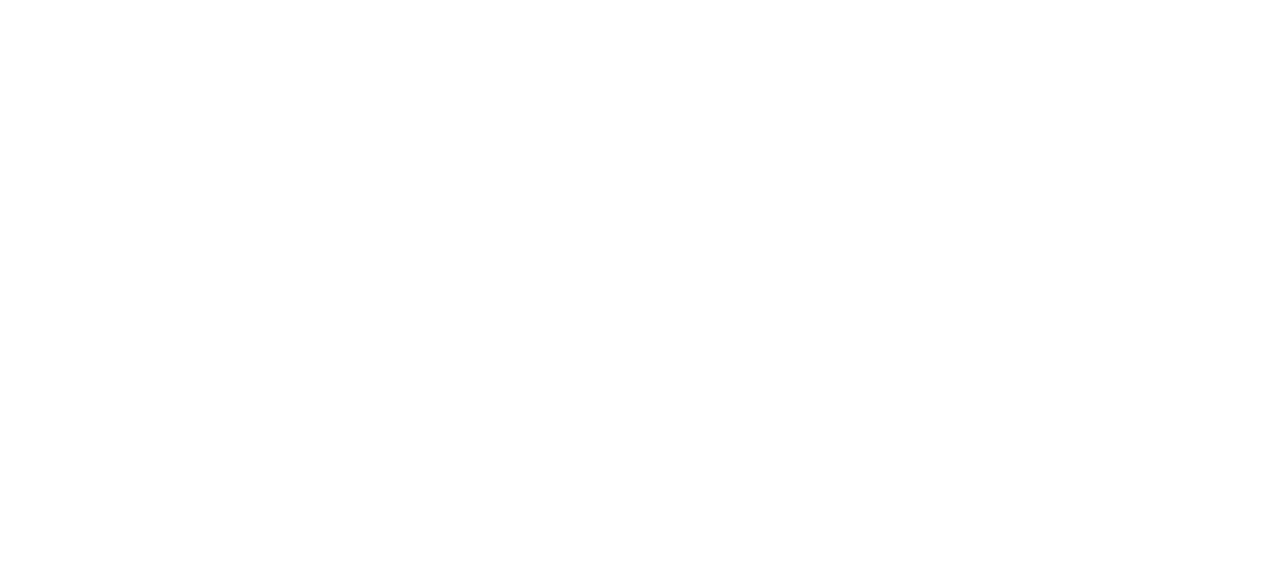 scroll, scrollTop: 0, scrollLeft: 0, axis: both 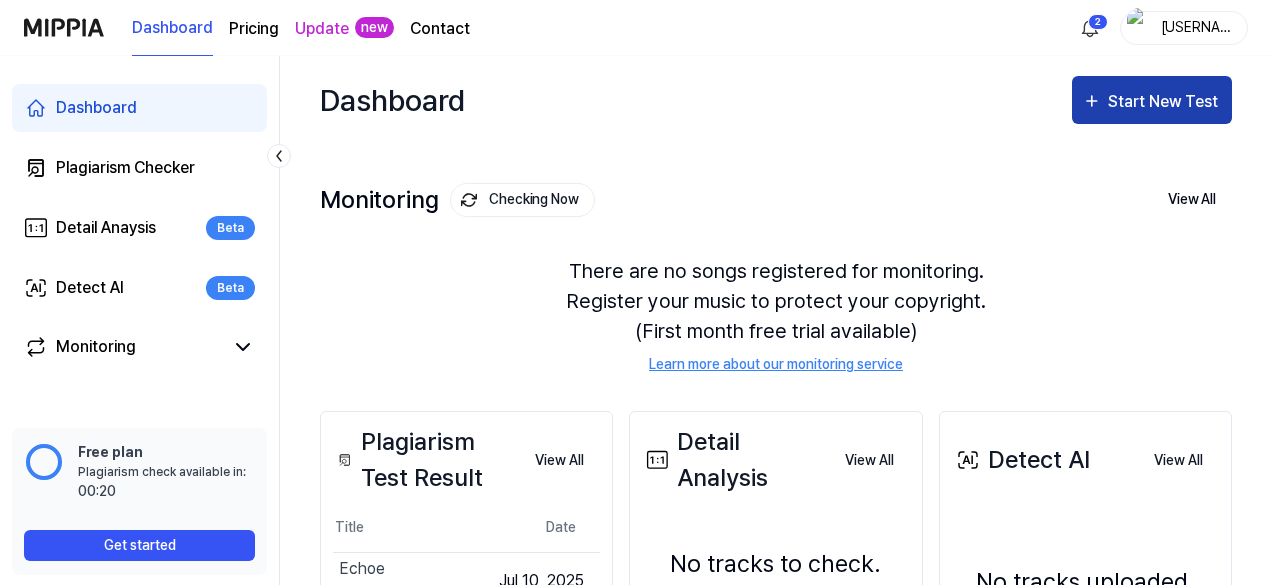 click on "Start New Test" at bounding box center [1165, 102] 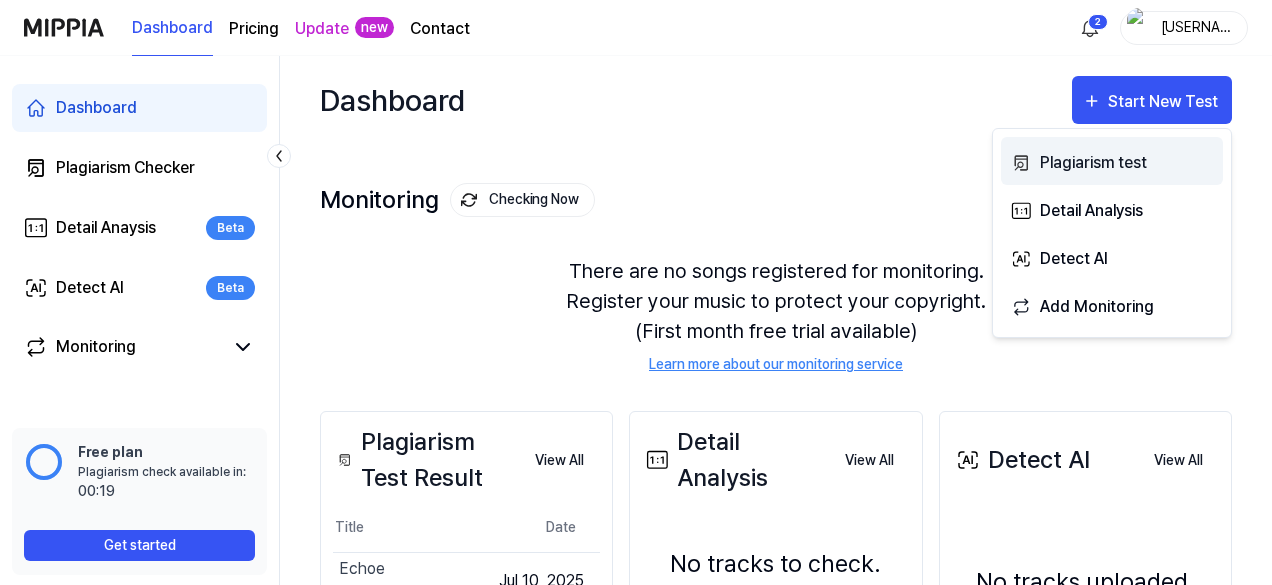 click on "Plagiarism test" at bounding box center [1127, 163] 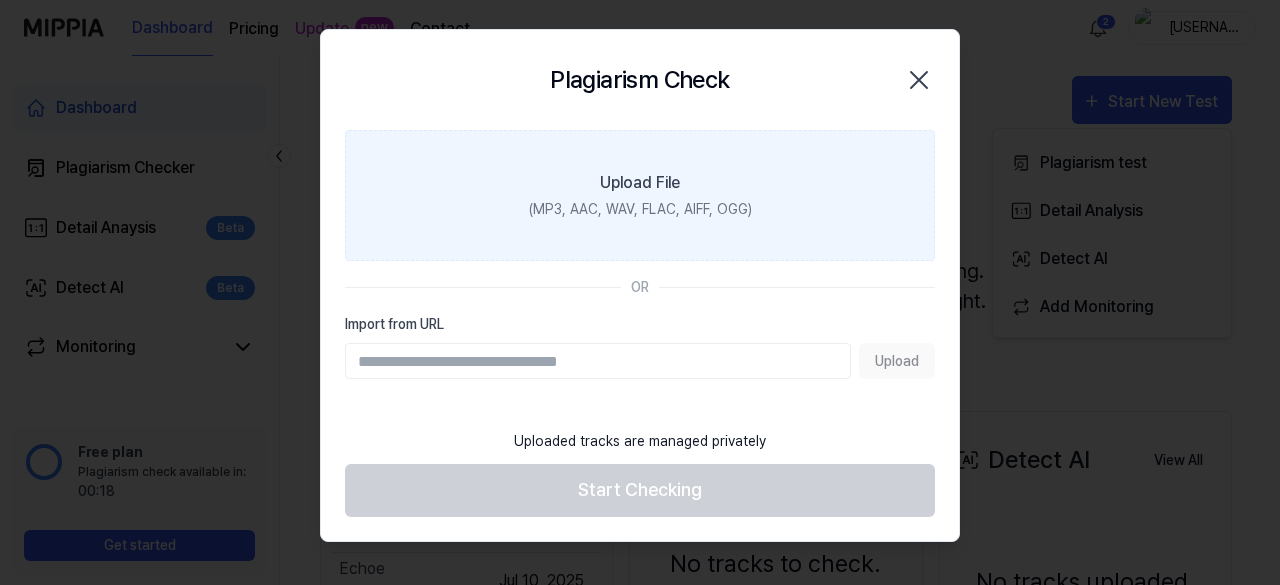 click on "Upload File (MP3, AAC, WAV, FLAC, AIFF, OGG)" at bounding box center (640, 195) 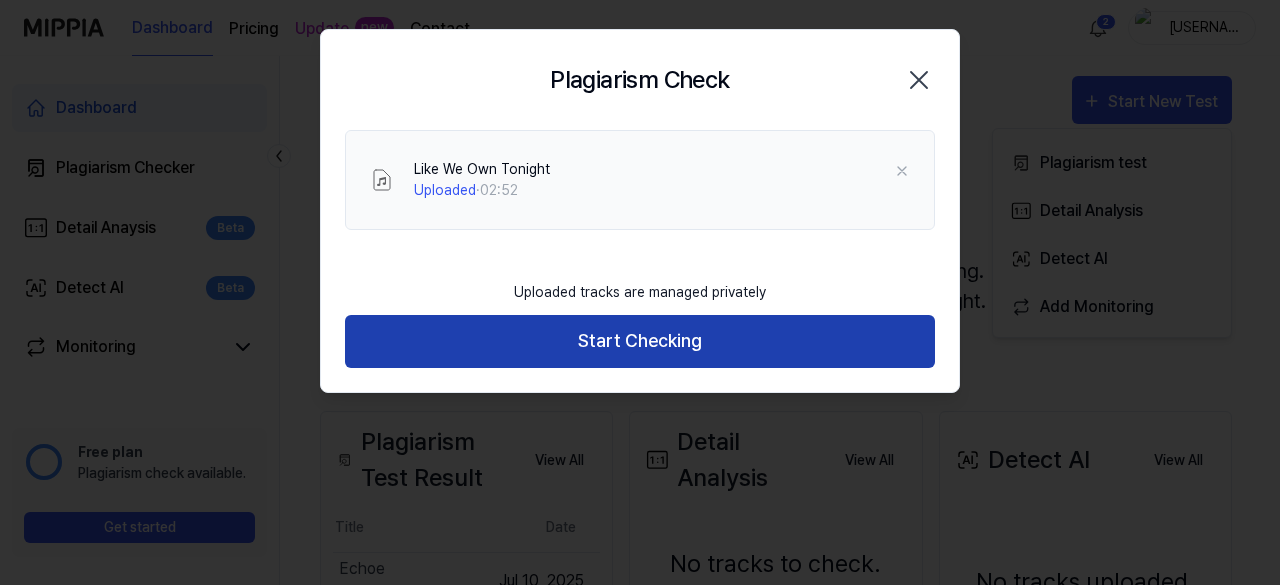 click on "Start Checking" at bounding box center (640, 341) 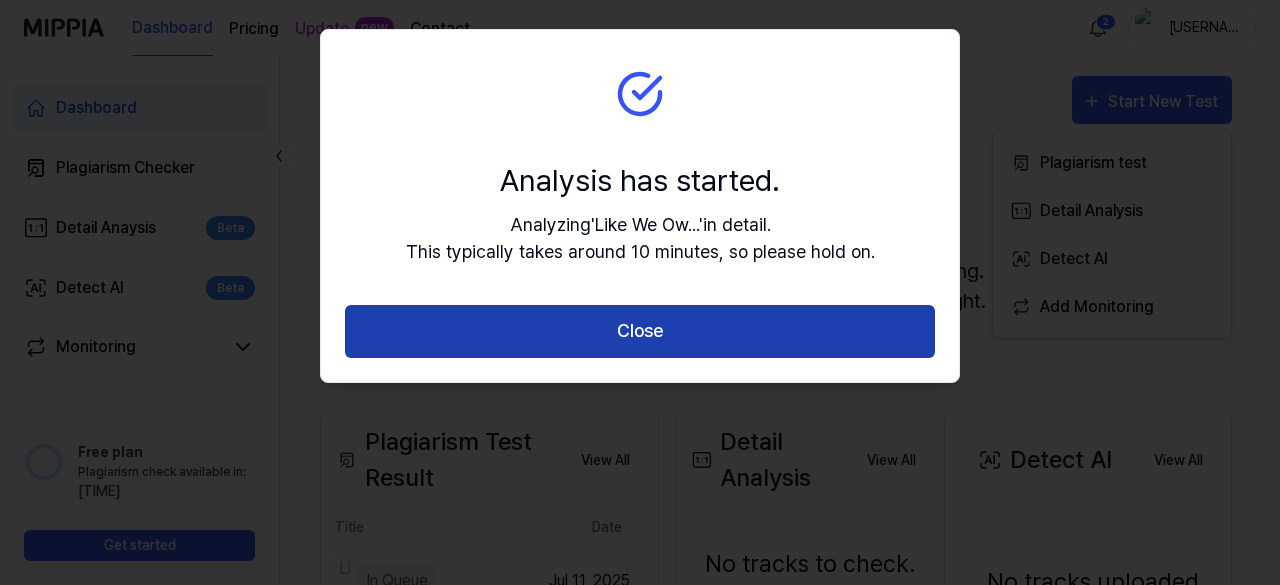 click on "Close" at bounding box center [640, 331] 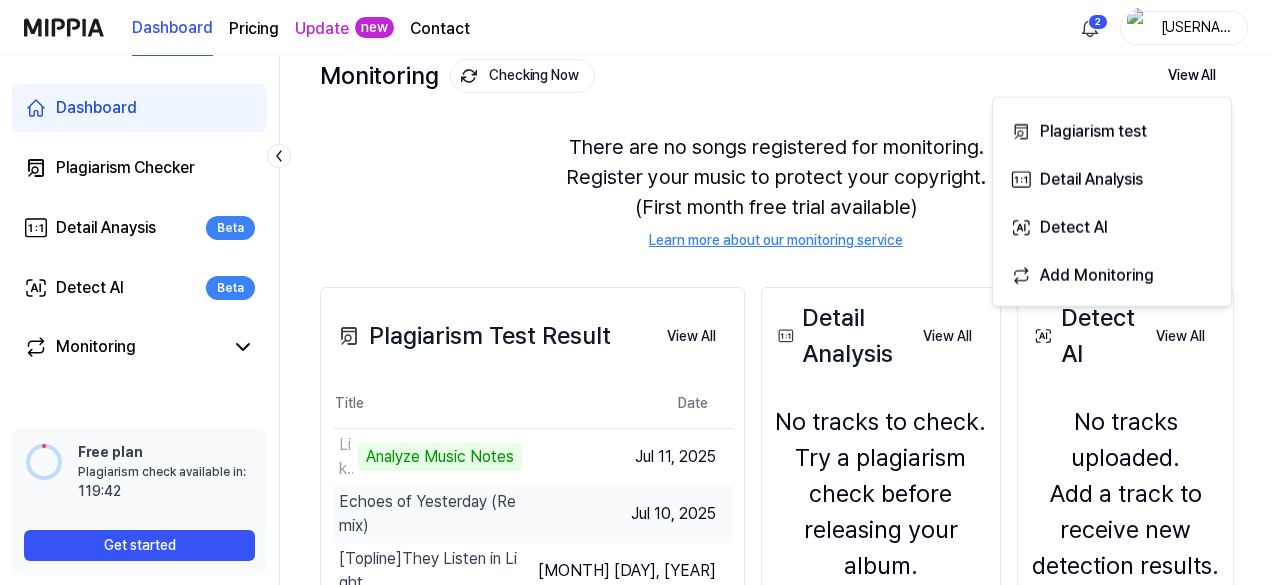 scroll, scrollTop: 300, scrollLeft: 0, axis: vertical 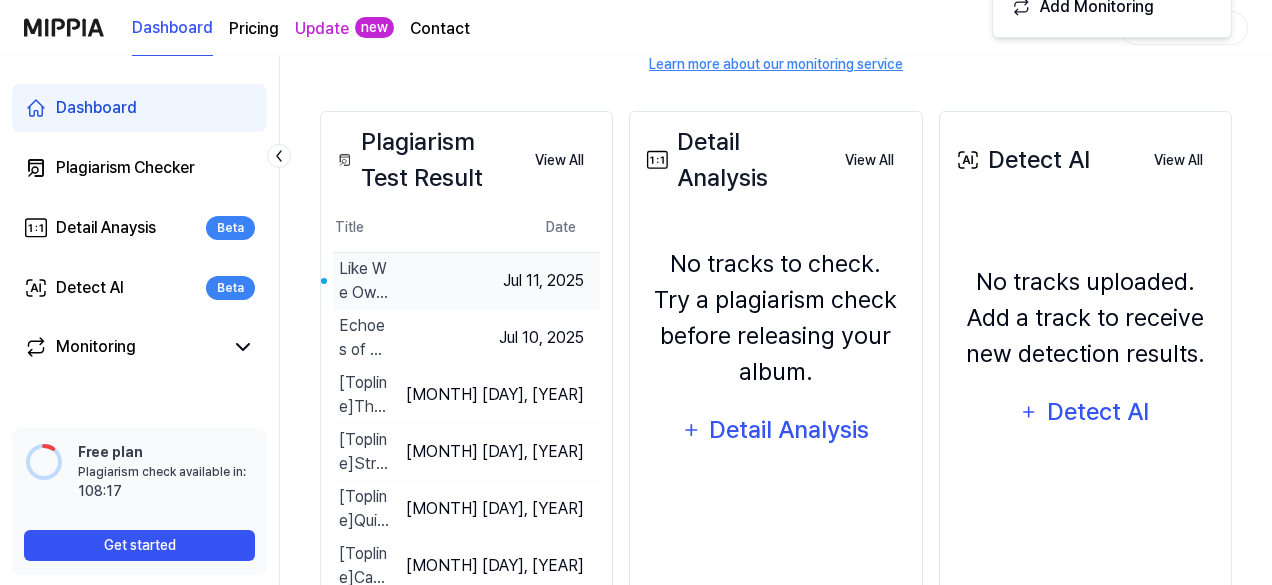 click on "Like We Own Tonight" at bounding box center [364, 281] 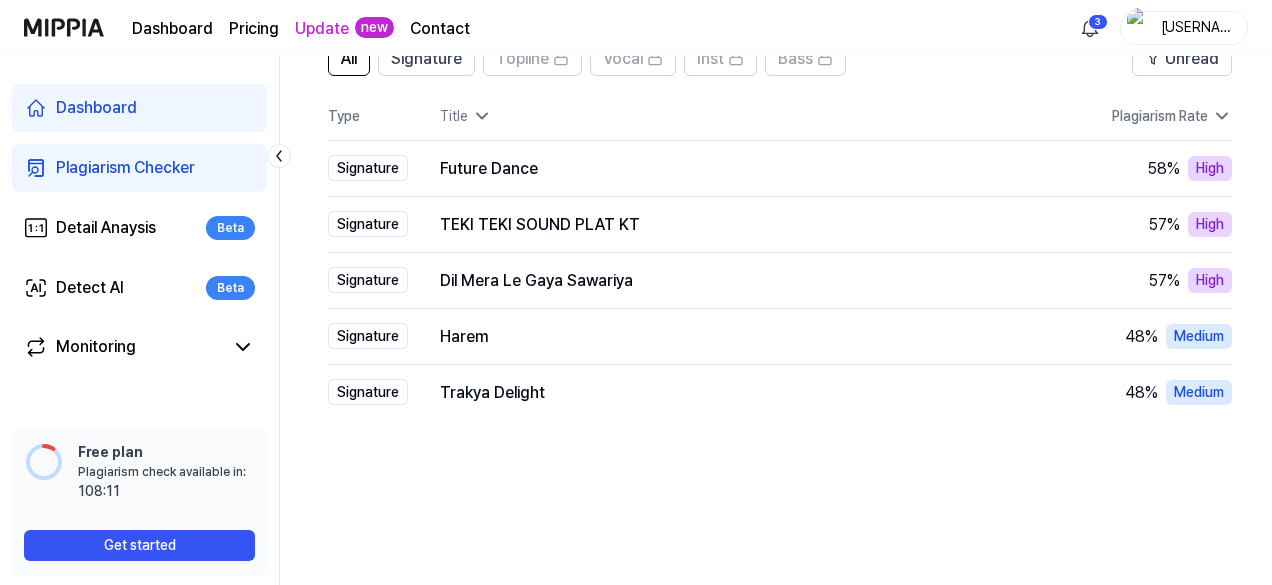 scroll, scrollTop: 200, scrollLeft: 0, axis: vertical 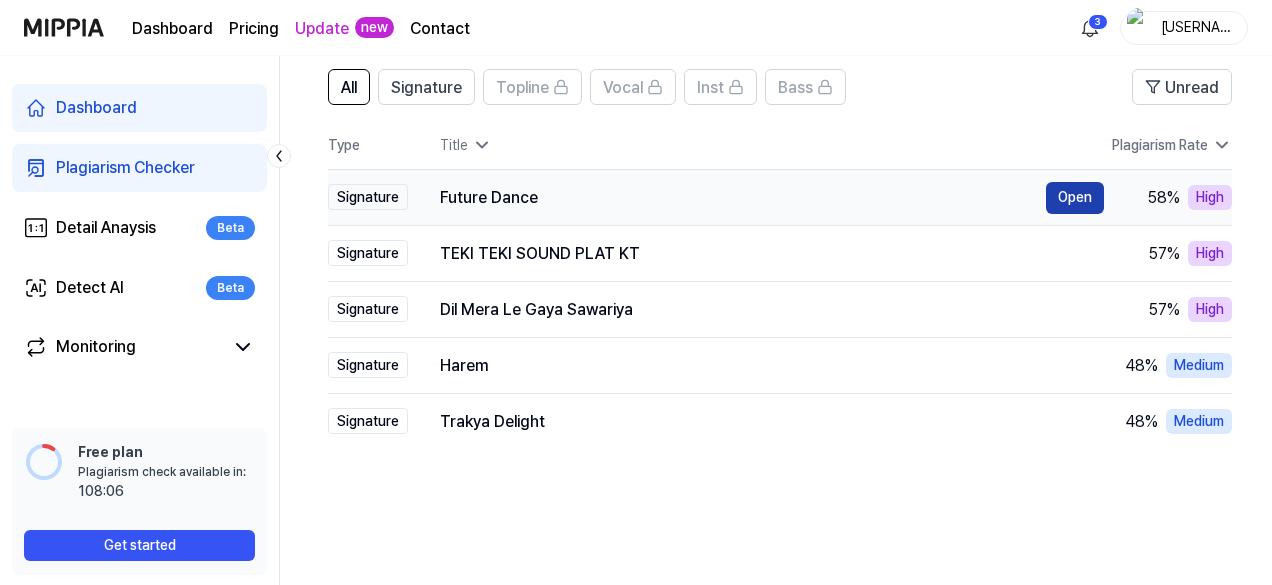click on "Open" at bounding box center [1075, 198] 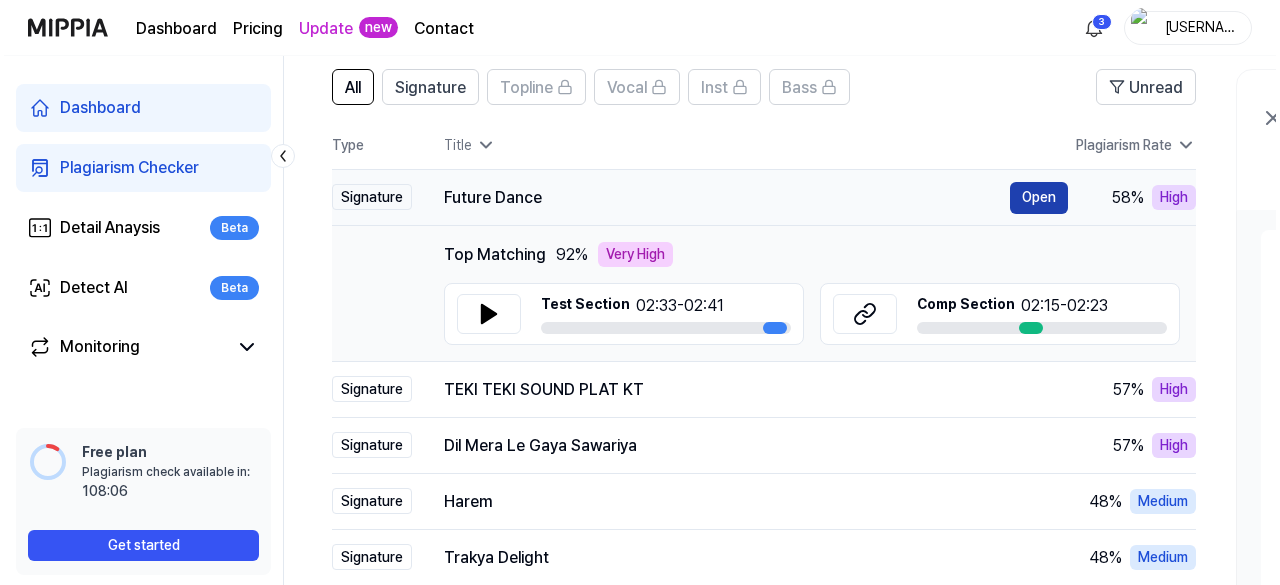 scroll, scrollTop: 0, scrollLeft: 0, axis: both 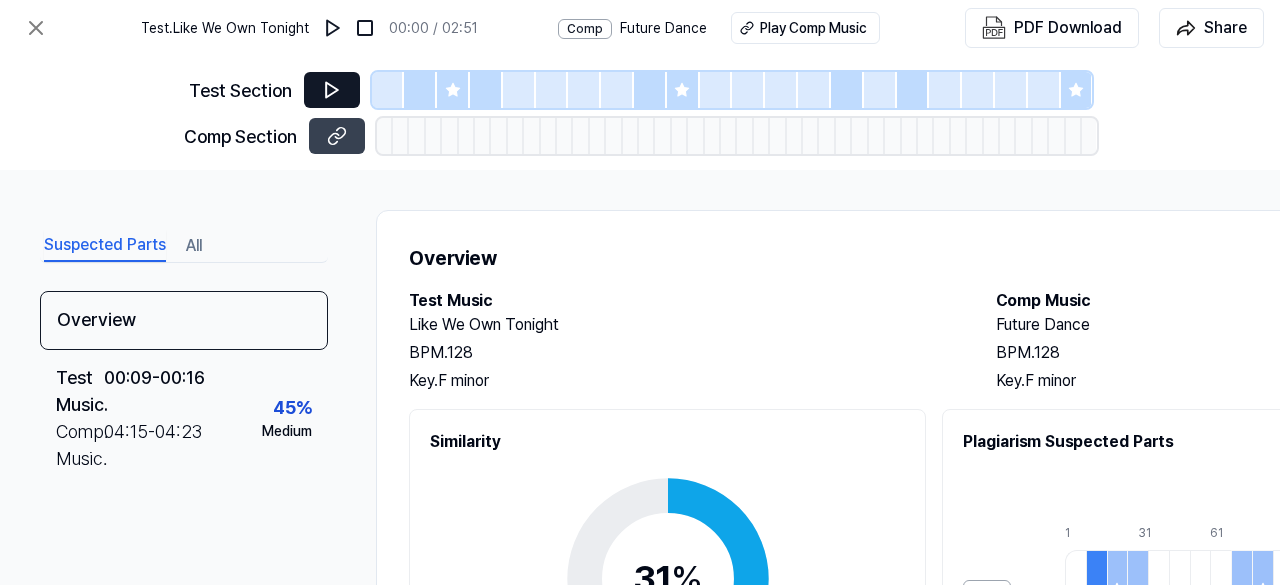 click 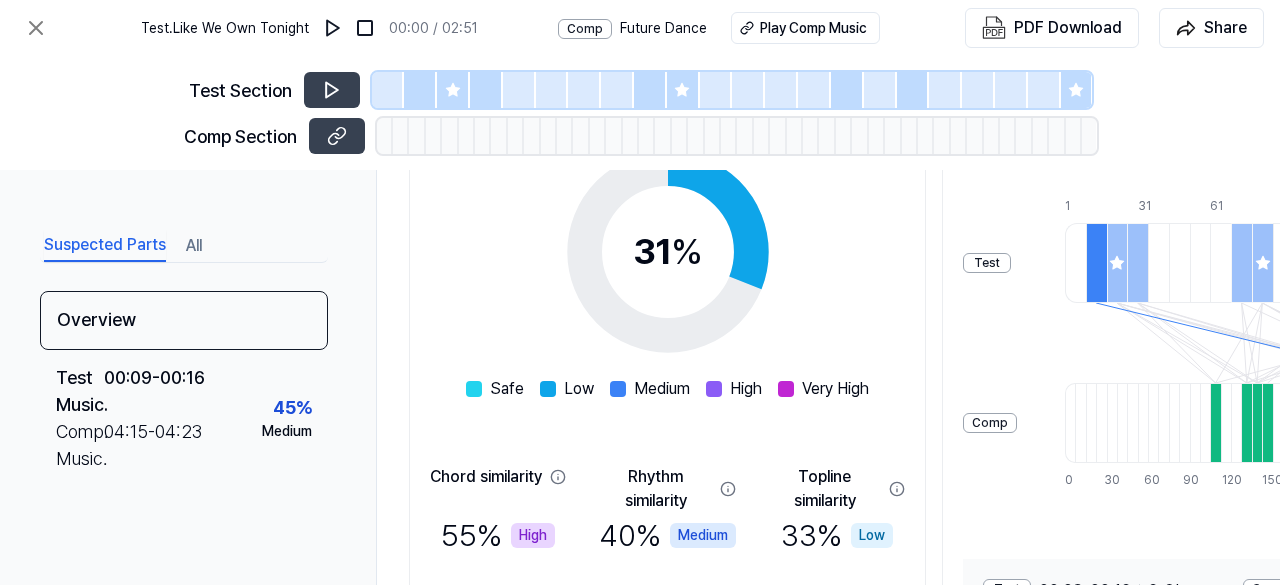 scroll, scrollTop: 477, scrollLeft: 0, axis: vertical 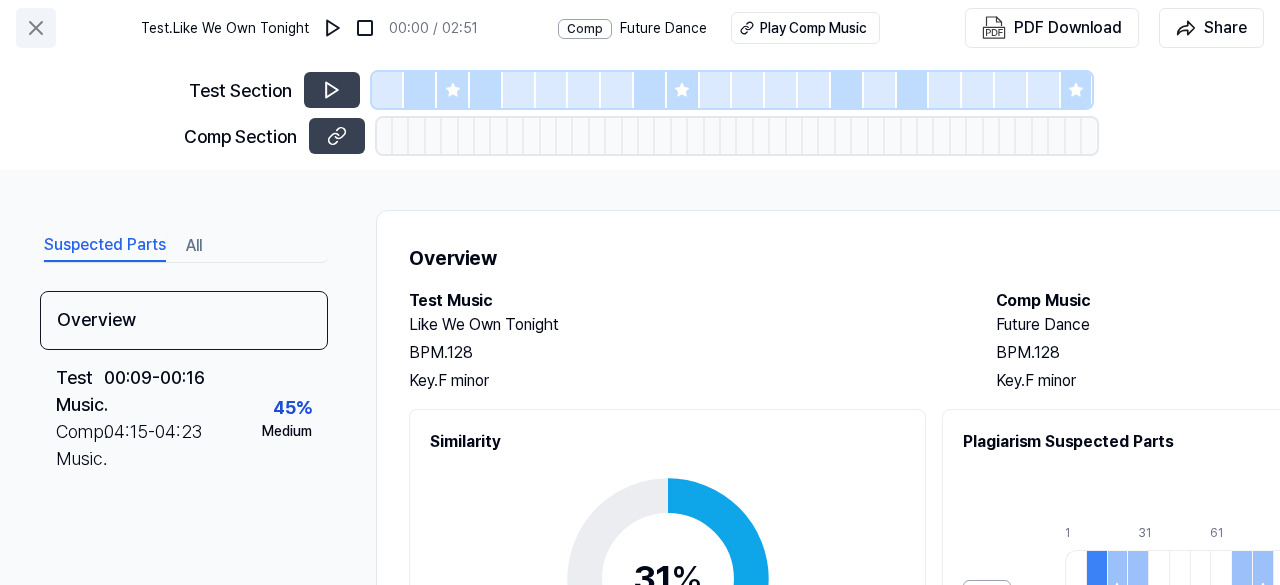 click 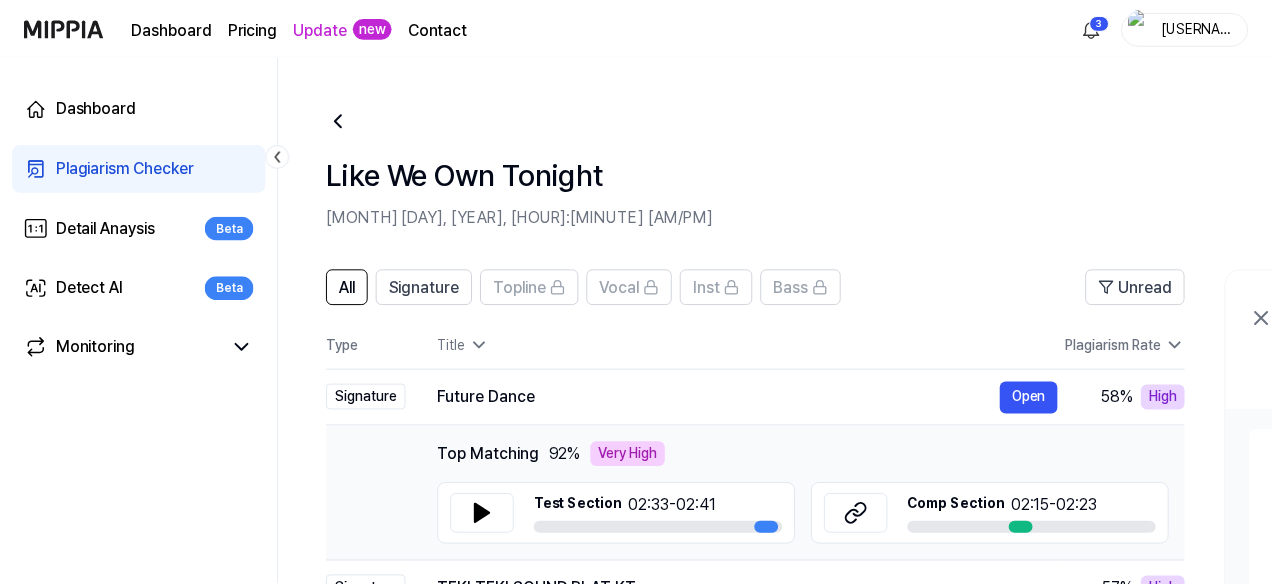 scroll, scrollTop: 200, scrollLeft: 0, axis: vertical 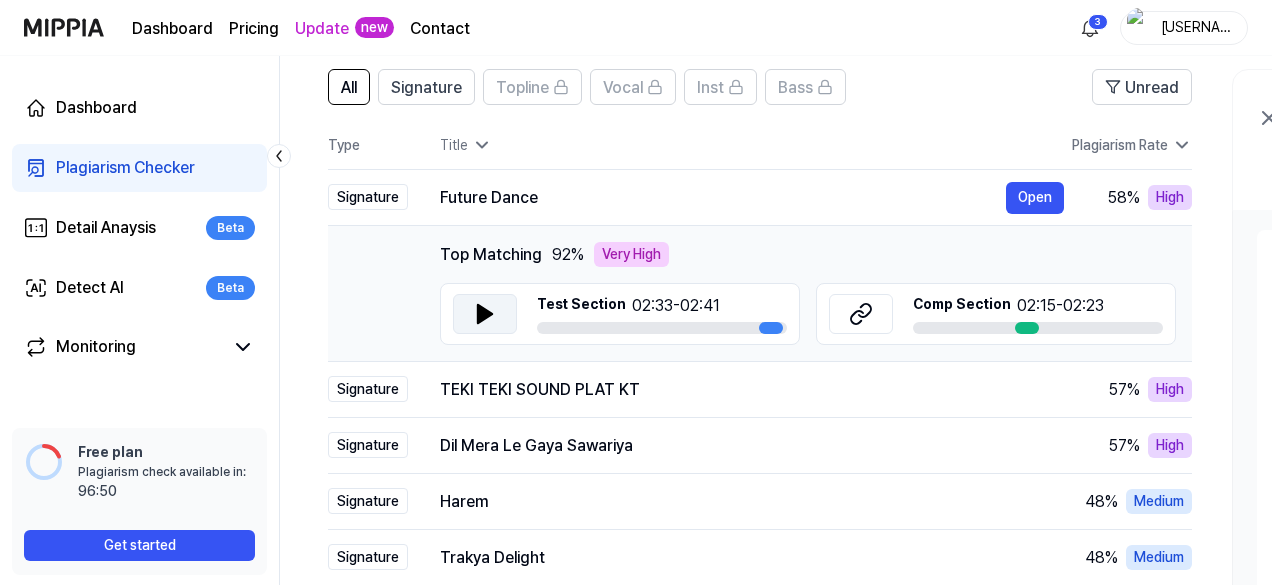 click at bounding box center [485, 314] 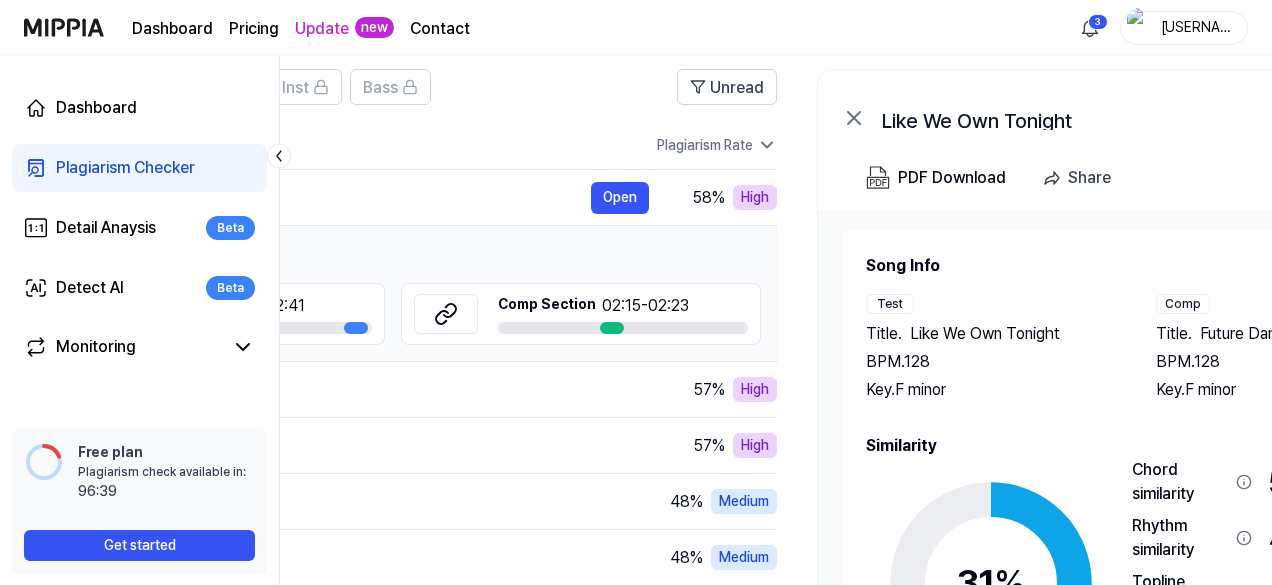 drag, startPoint x: 1025, startPoint y: 327, endPoint x: 601, endPoint y: 327, distance: 424 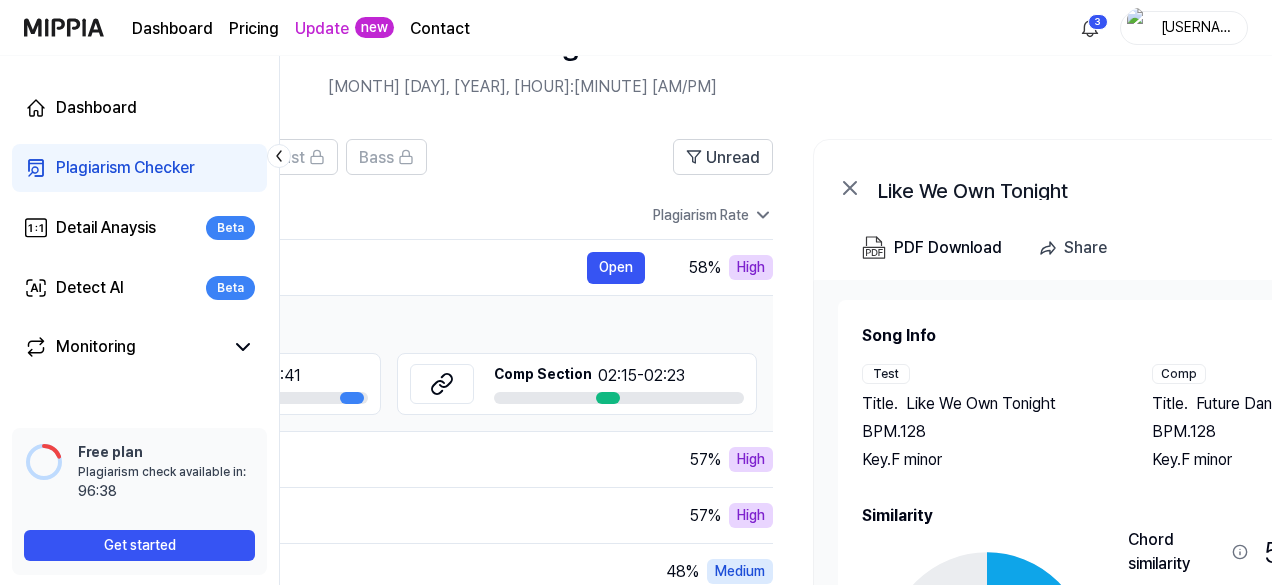 scroll, scrollTop: 300, scrollLeft: 0, axis: vertical 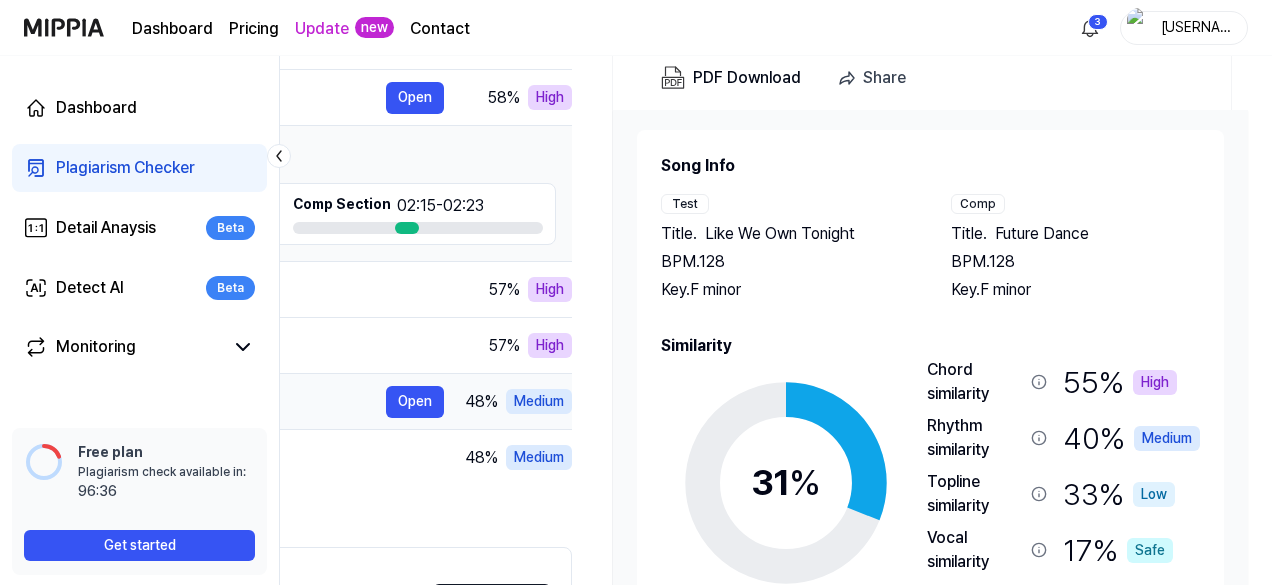 drag, startPoint x: 972, startPoint y: 370, endPoint x: 492, endPoint y: 389, distance: 480.3759 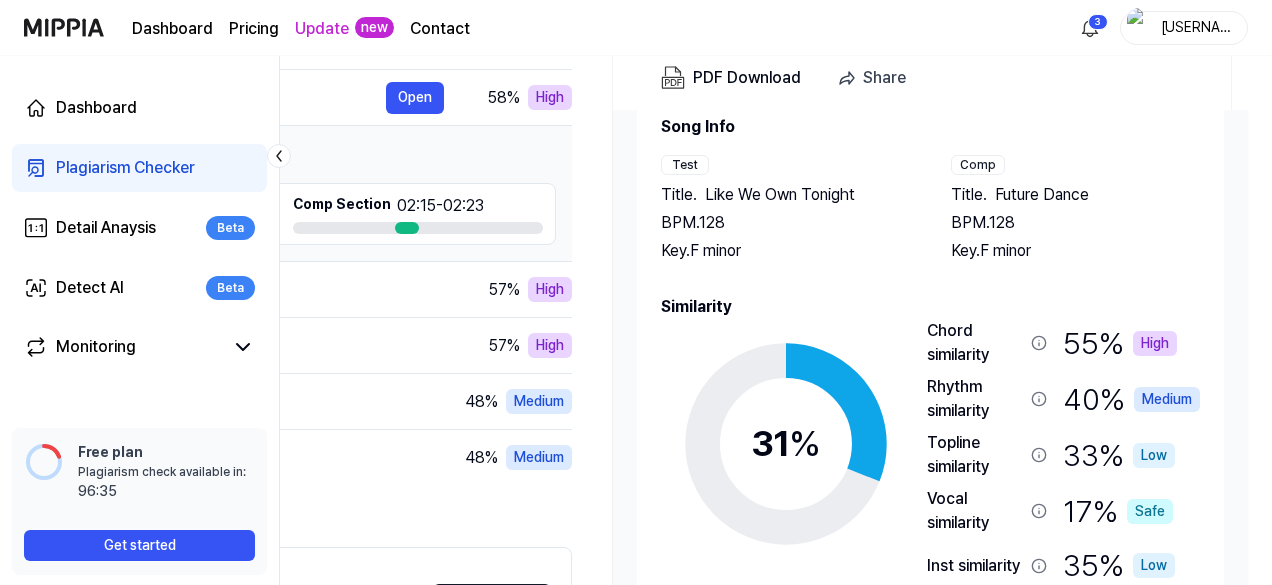 scroll, scrollTop: 61, scrollLeft: 0, axis: vertical 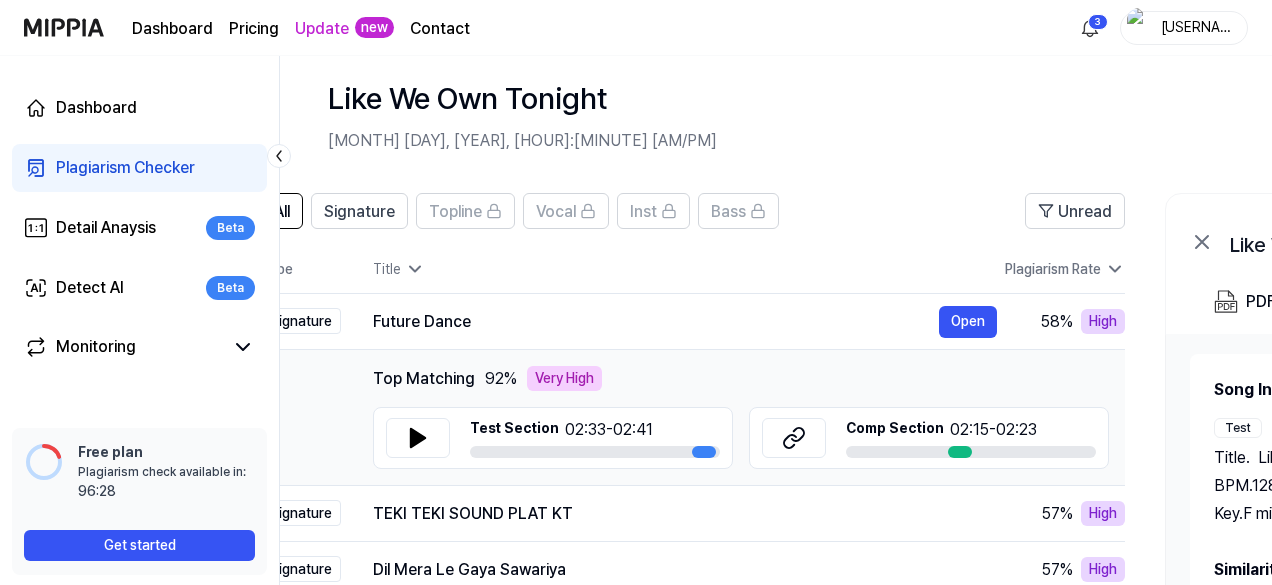 drag, startPoint x: 711, startPoint y: 366, endPoint x: 1279, endPoint y: 401, distance: 569.07733 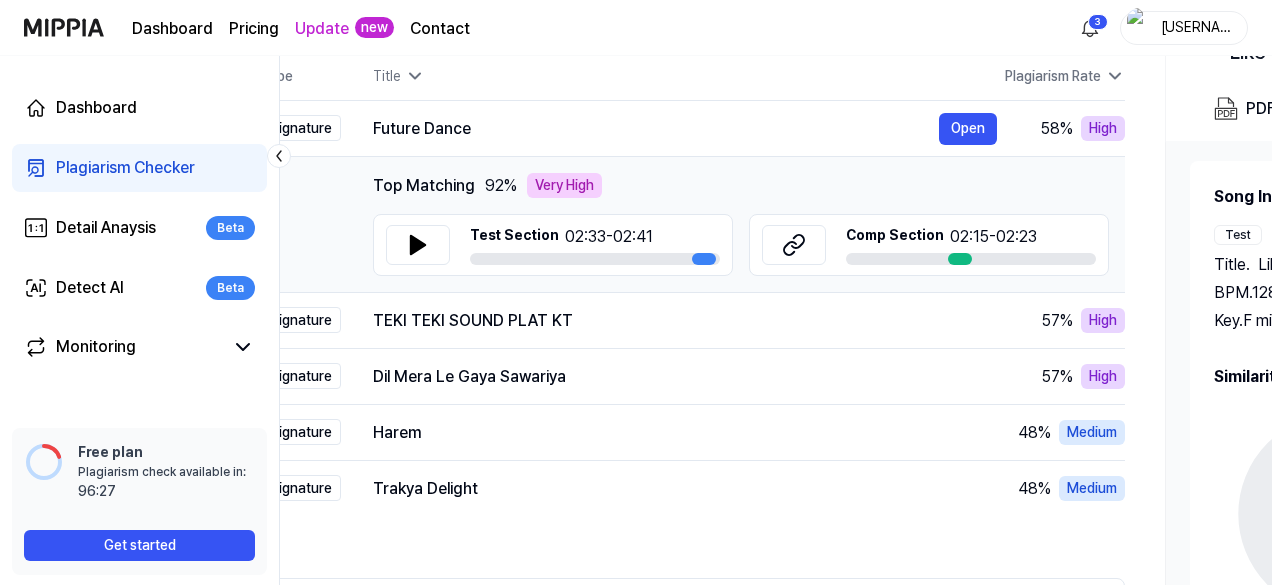 scroll, scrollTop: 276, scrollLeft: 0, axis: vertical 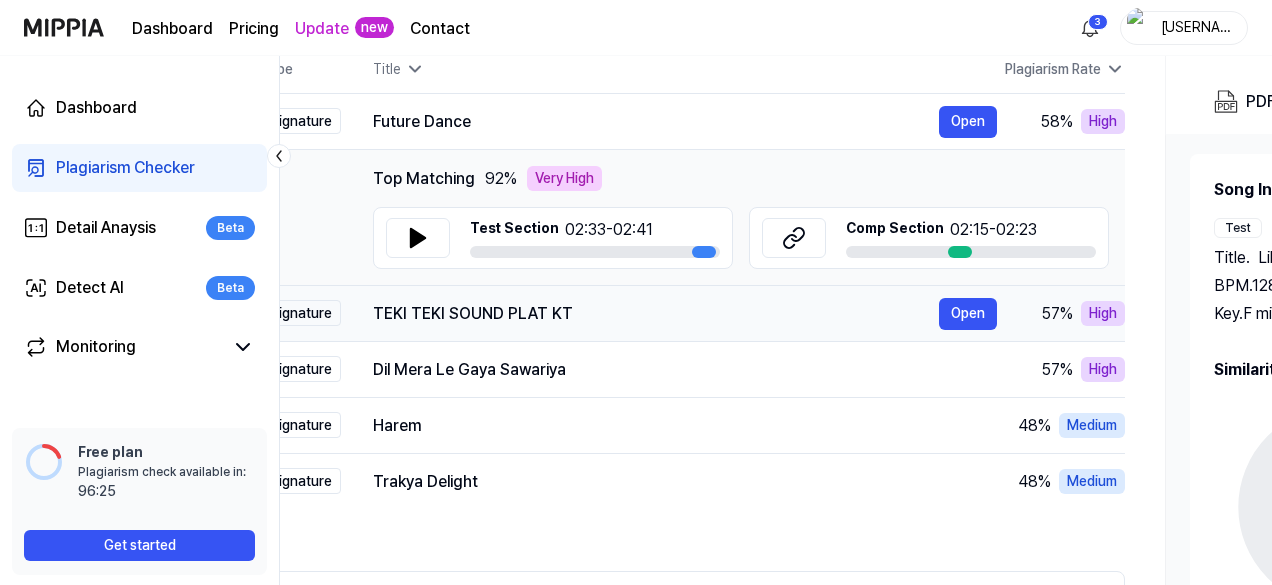 click on "TEKI TEKI SOUND PLAT KT" at bounding box center (656, 314) 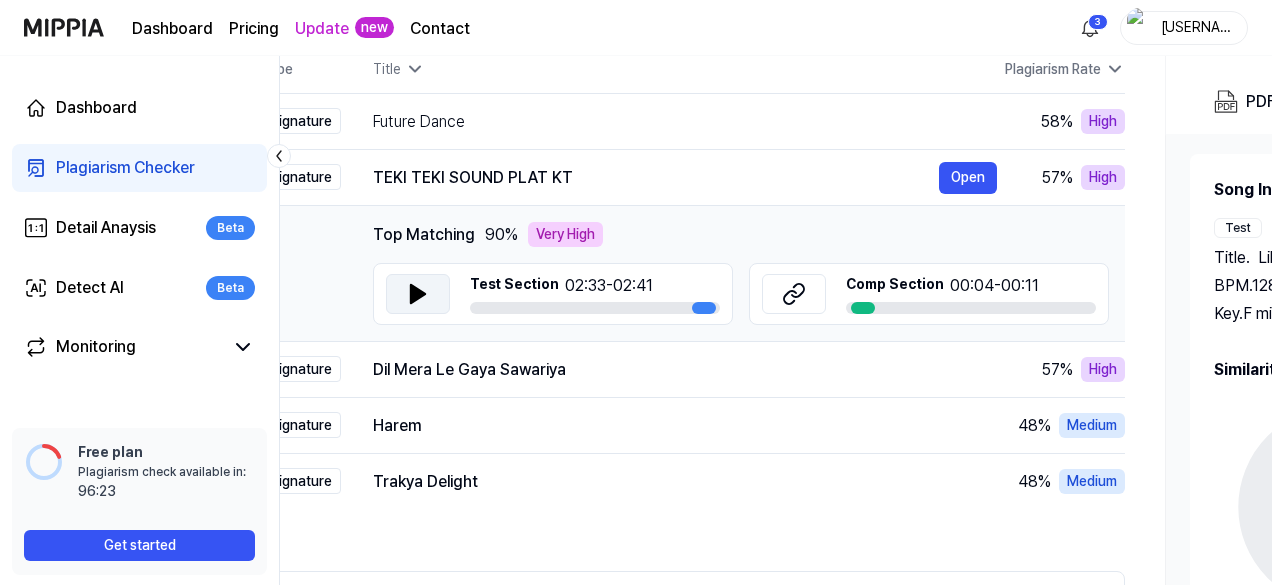 click 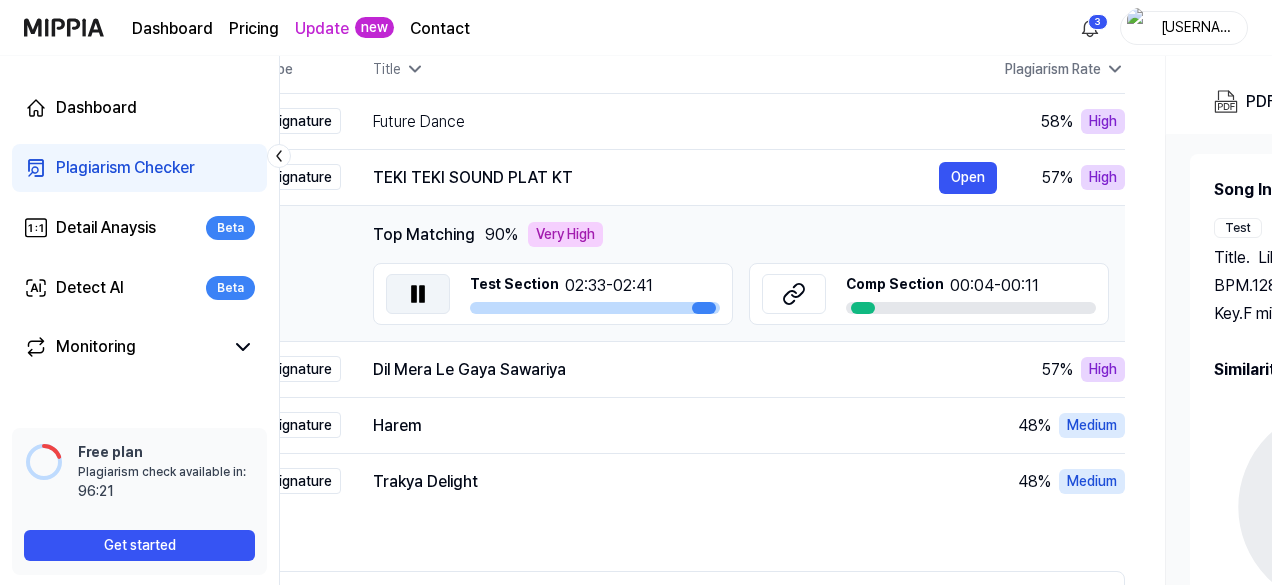 scroll, scrollTop: 176, scrollLeft: 0, axis: vertical 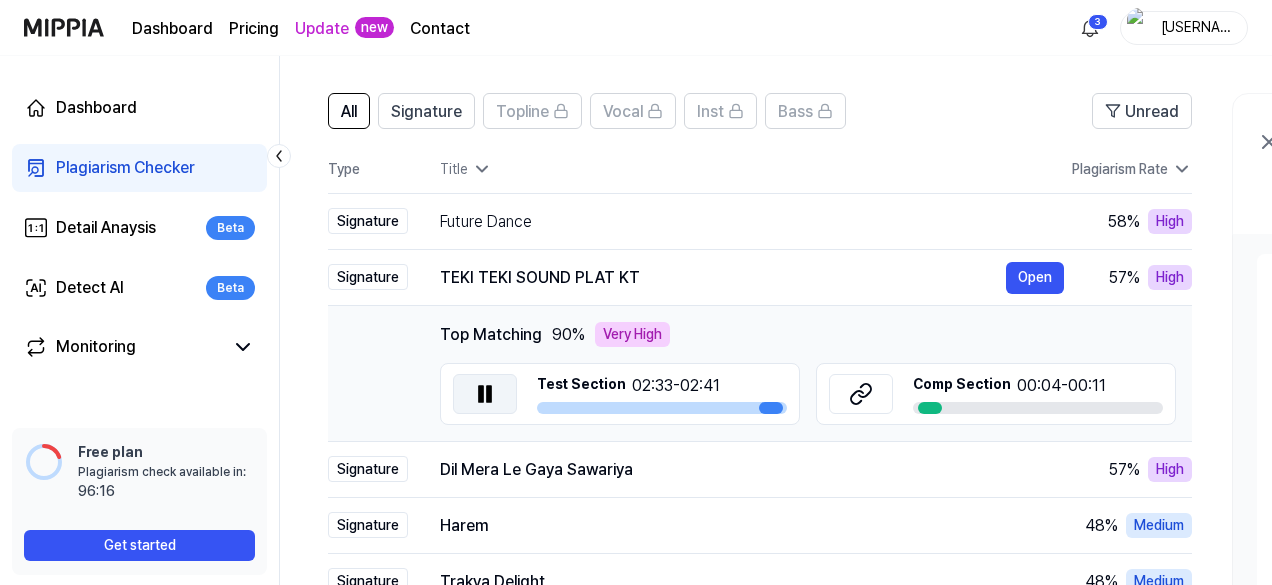 drag, startPoint x: 338, startPoint y: 321, endPoint x: 563, endPoint y: 326, distance: 225.05554 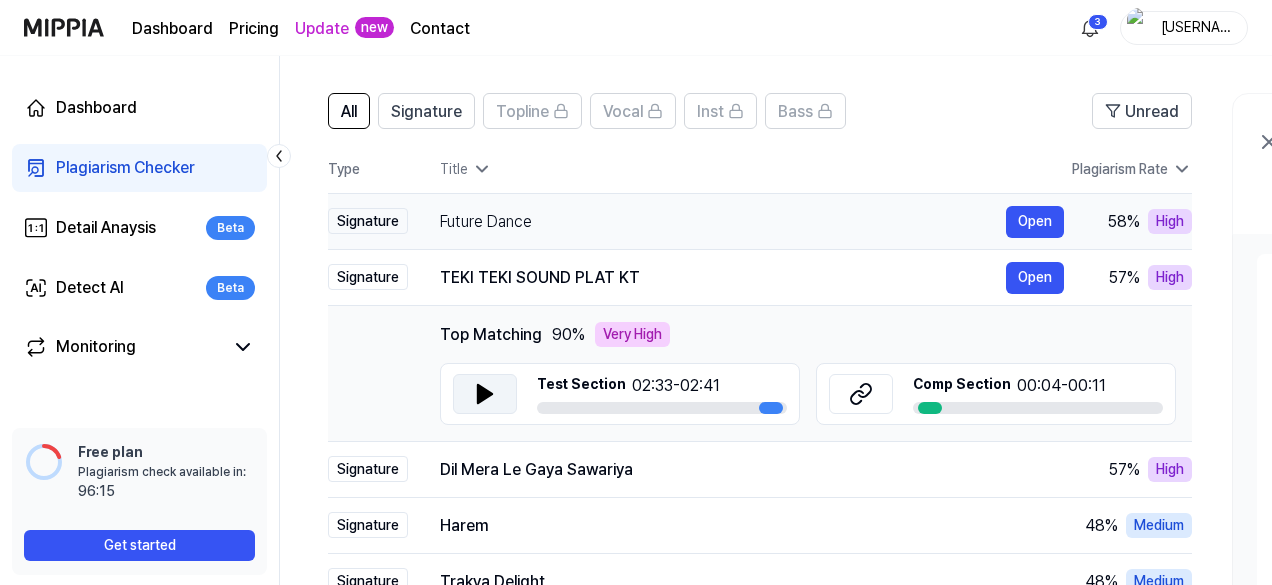 click on "Future Dance" at bounding box center [723, 222] 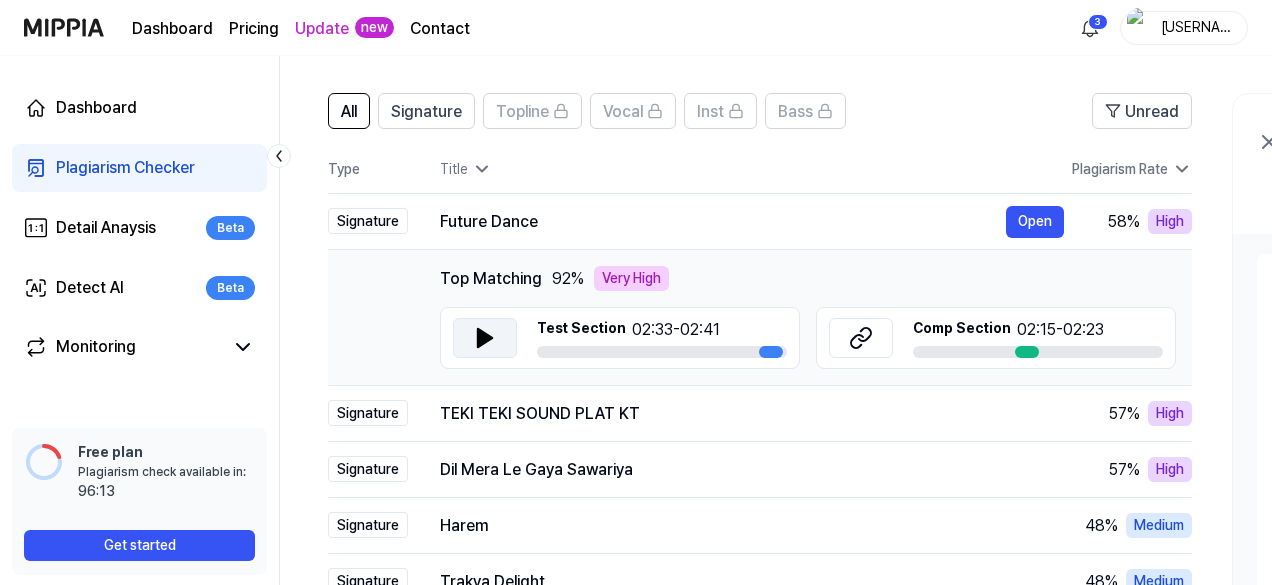 click 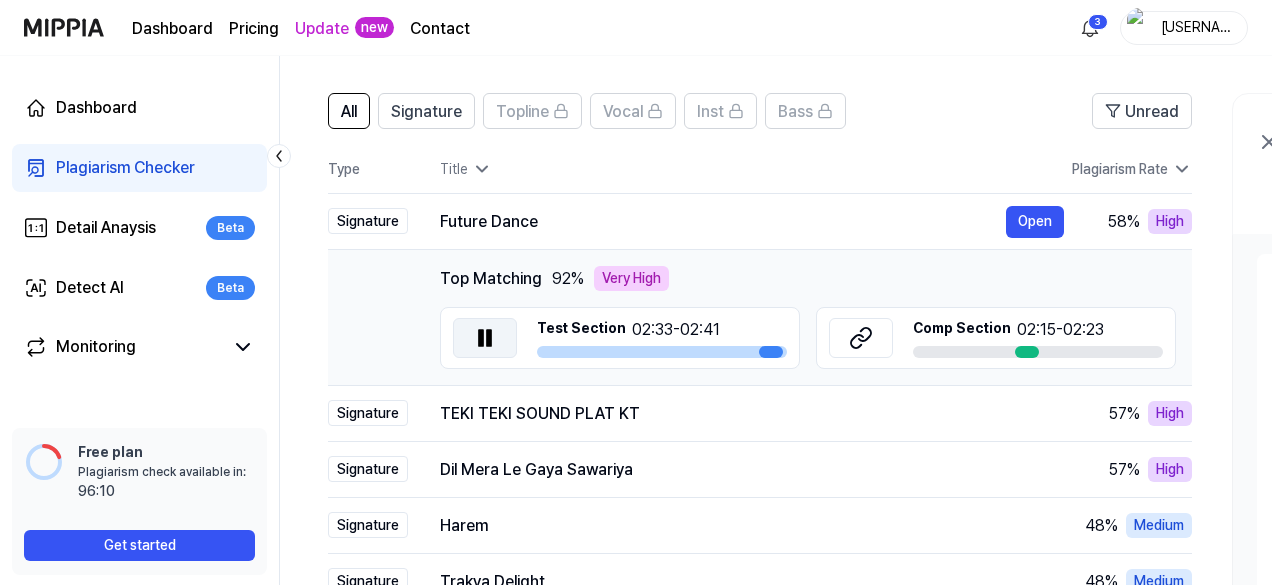 click on "Comp Section [TIME] - [TIME]" at bounding box center [1038, 338] 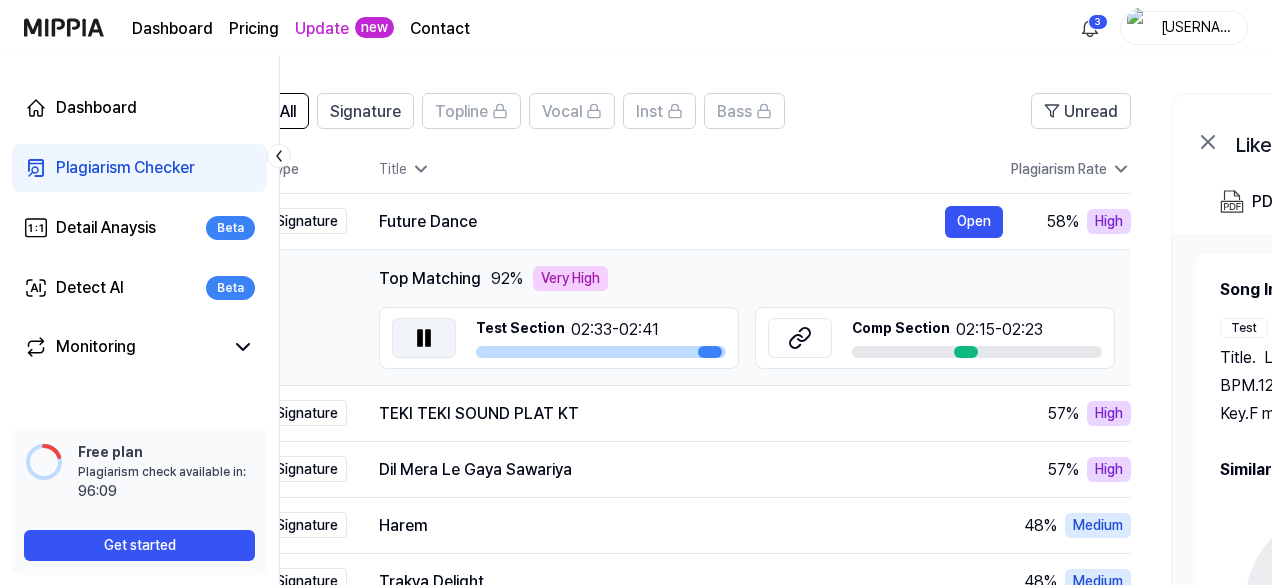 scroll, scrollTop: 0, scrollLeft: 65, axis: horizontal 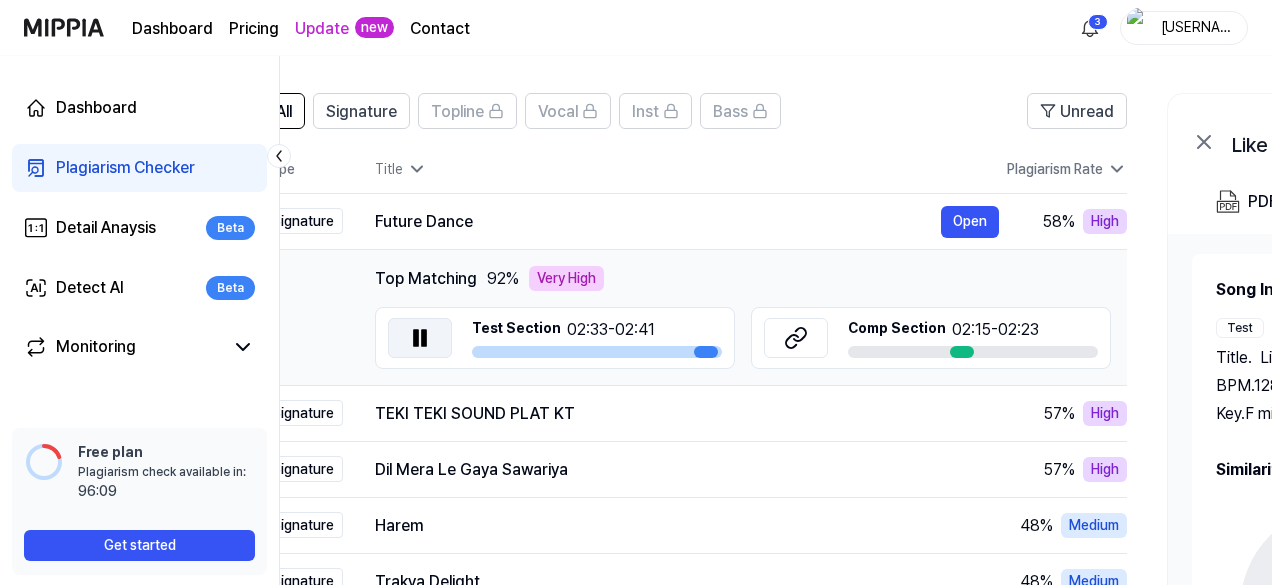 drag, startPoint x: 1038, startPoint y: 353, endPoint x: 973, endPoint y: 353, distance: 65 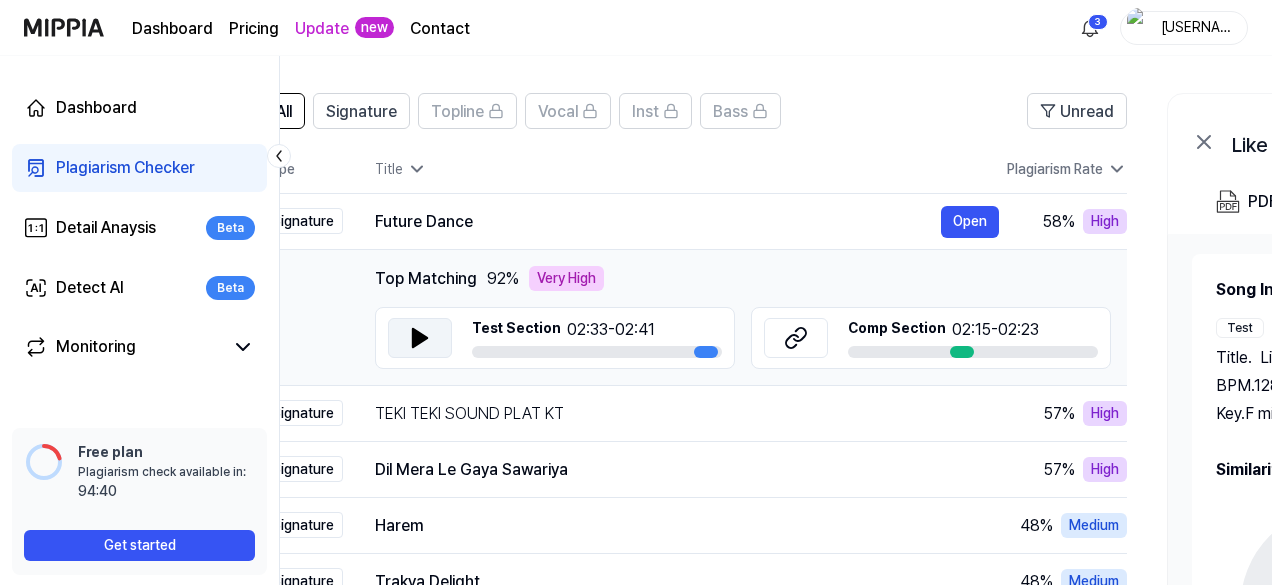 click at bounding box center (962, 352) 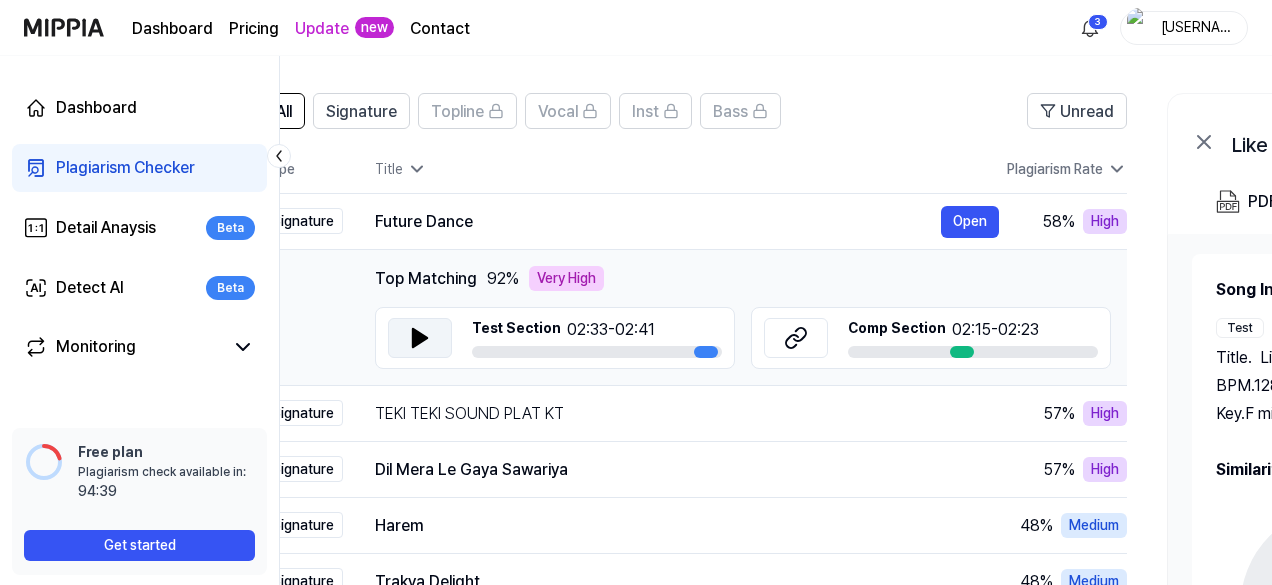 click at bounding box center (962, 352) 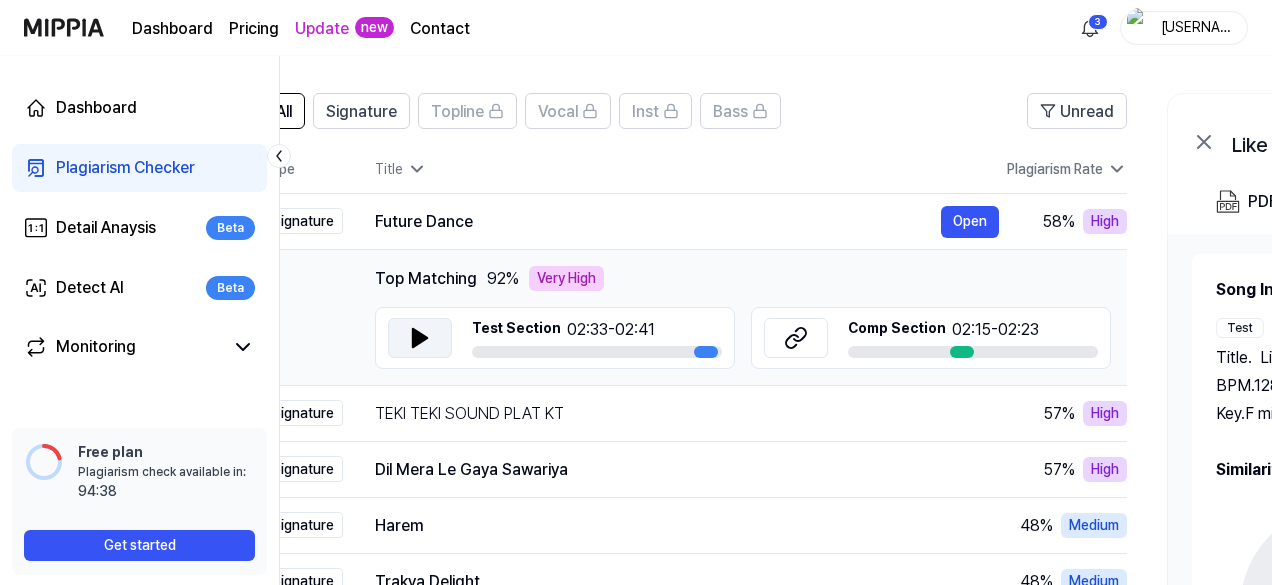 click at bounding box center [962, 352] 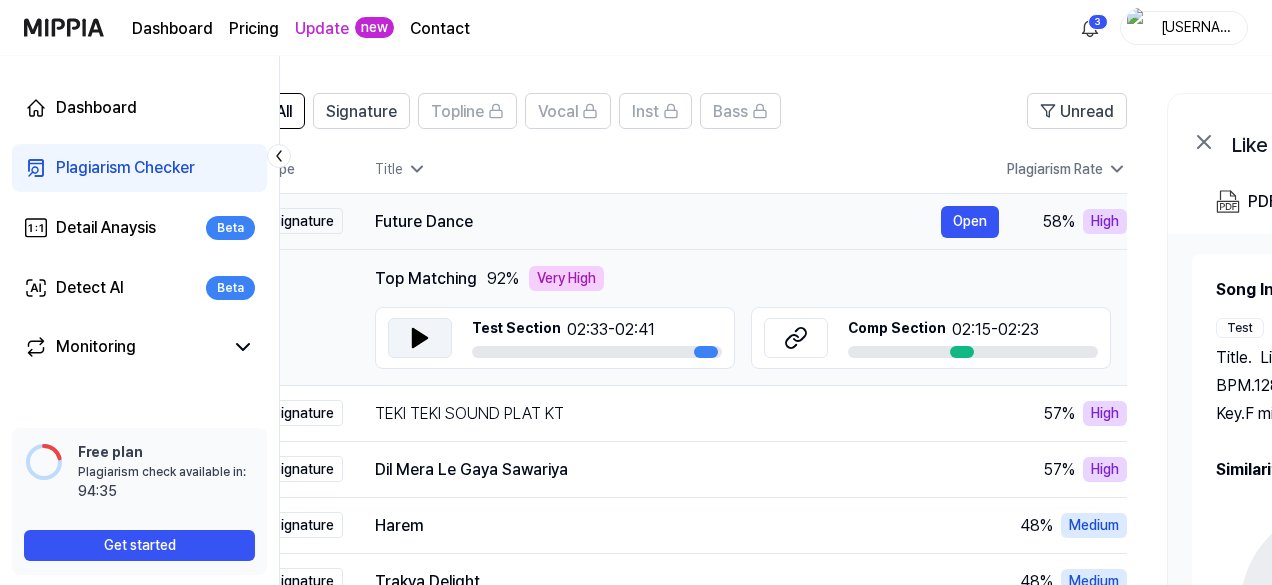 scroll, scrollTop: 276, scrollLeft: 0, axis: vertical 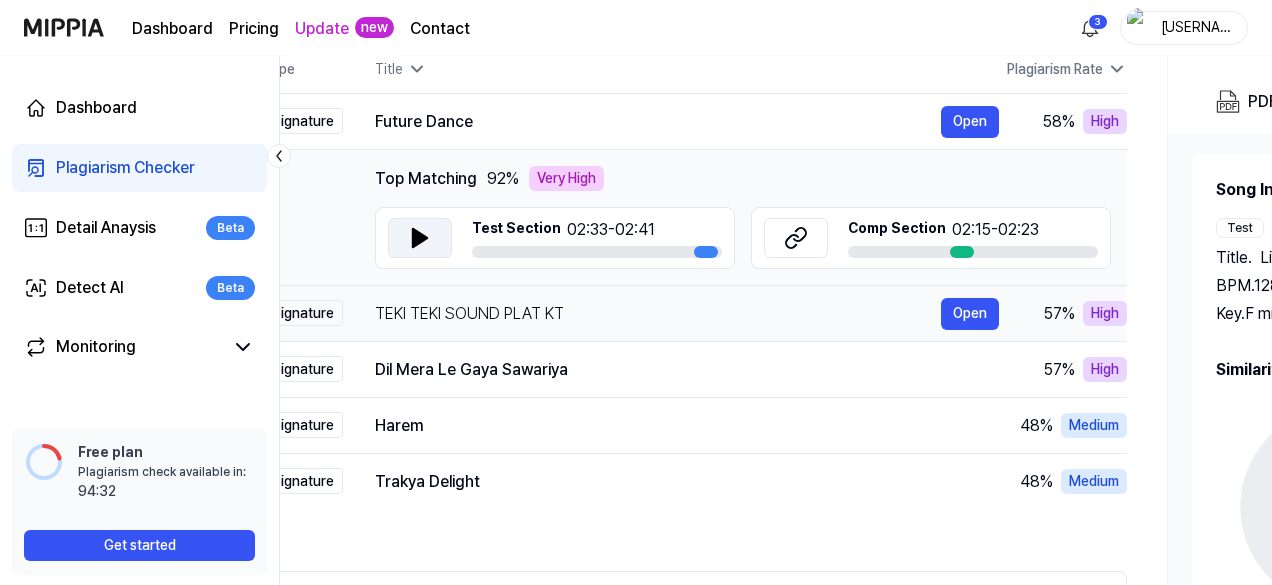 click on "TEKI TEKI SOUND PLAT KT" at bounding box center (658, 314) 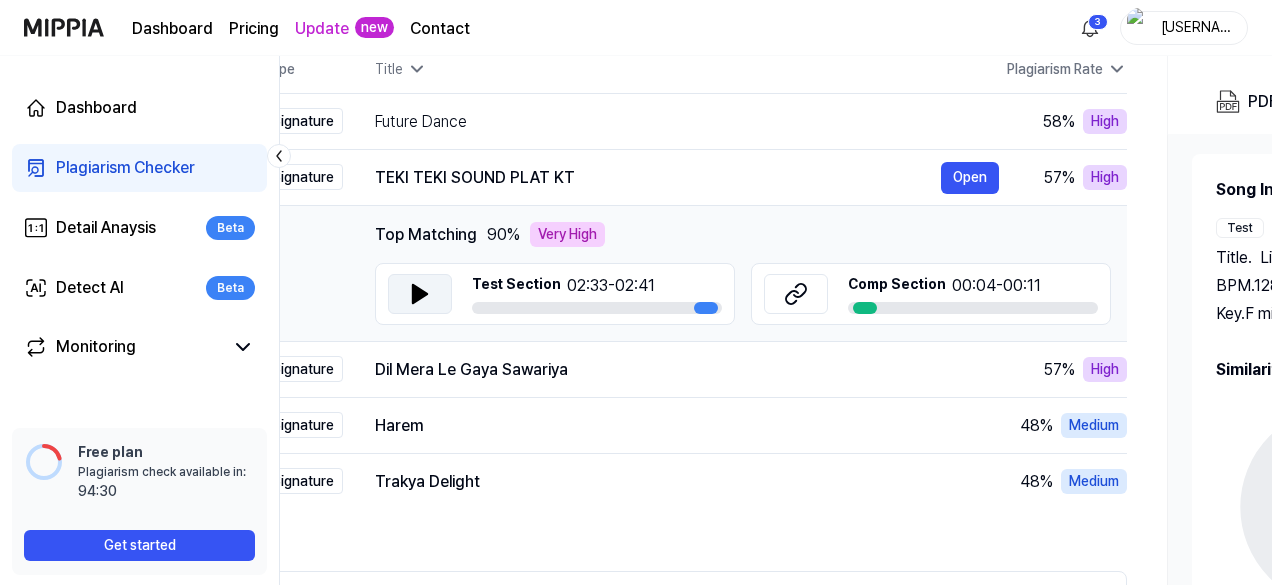 click 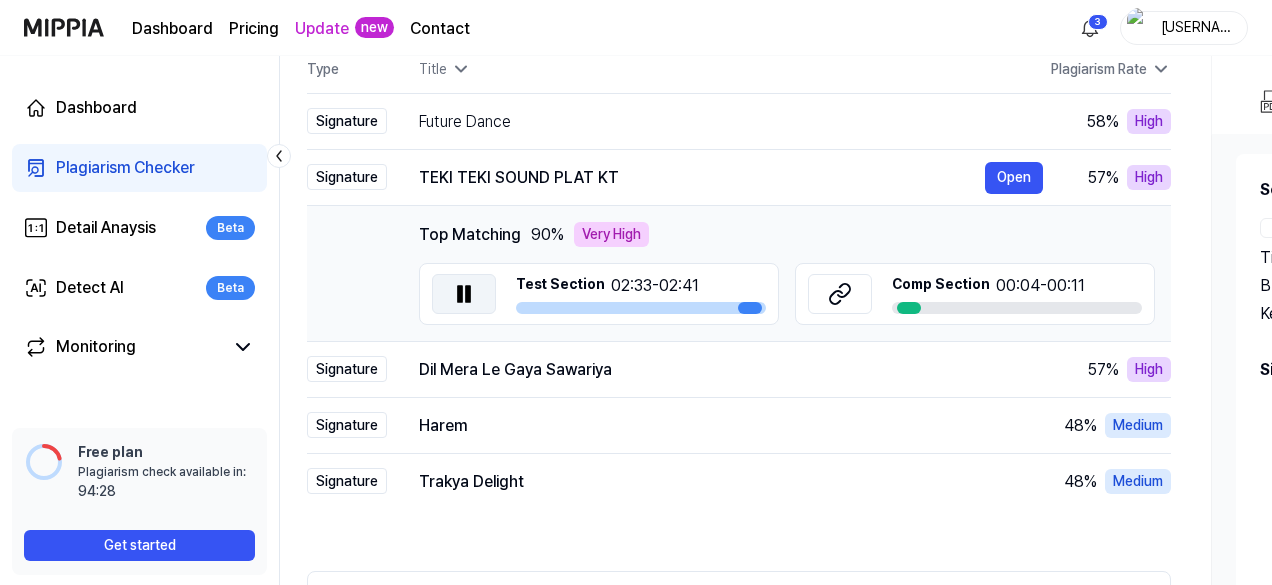 scroll, scrollTop: 0, scrollLeft: 20, axis: horizontal 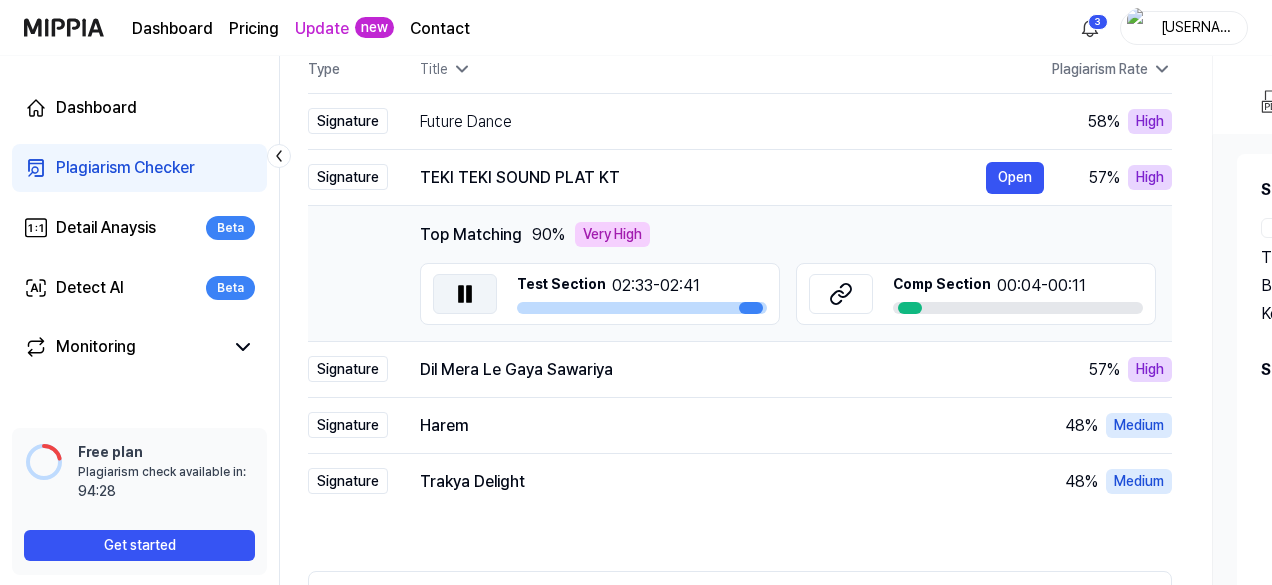 drag, startPoint x: 864, startPoint y: 307, endPoint x: 908, endPoint y: 315, distance: 44.72136 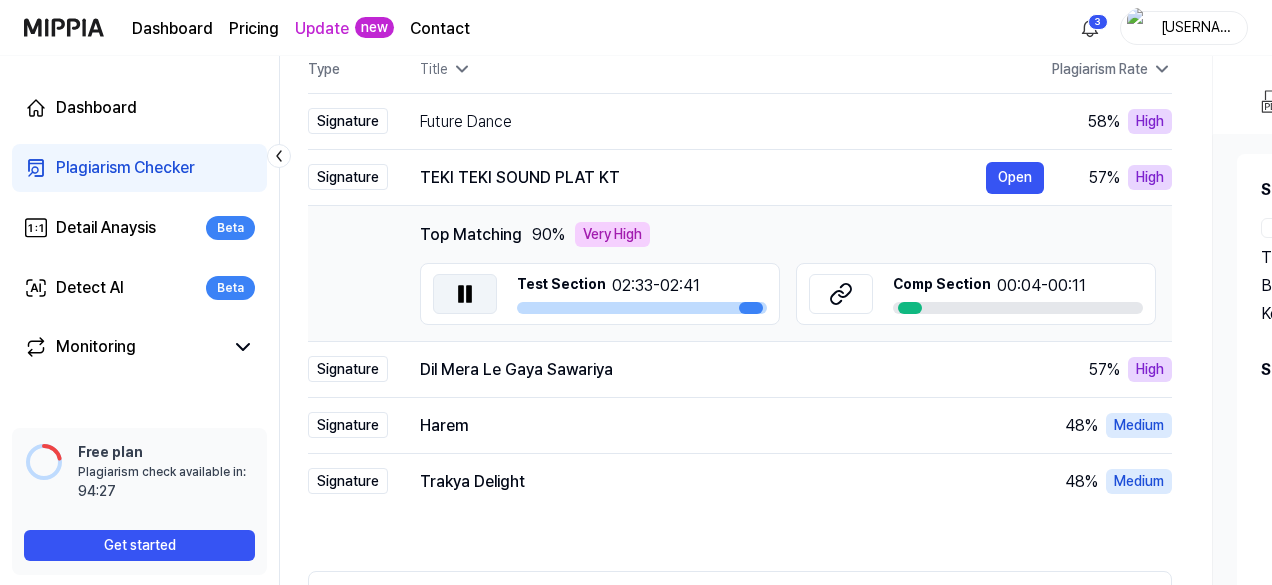 click 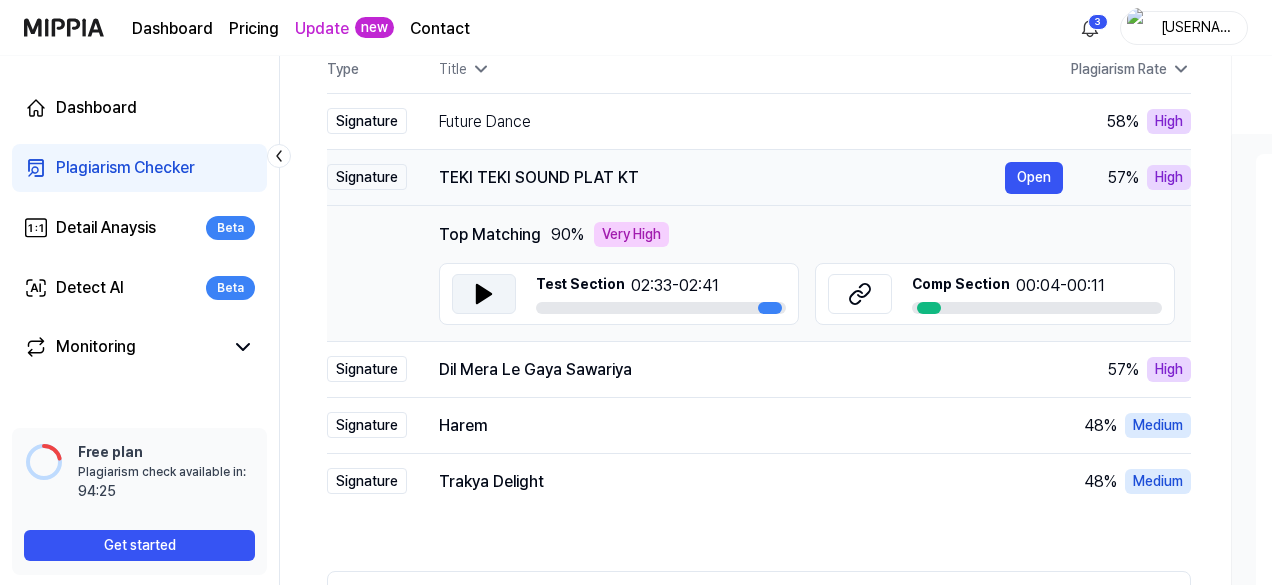 scroll, scrollTop: 0, scrollLeft: 0, axis: both 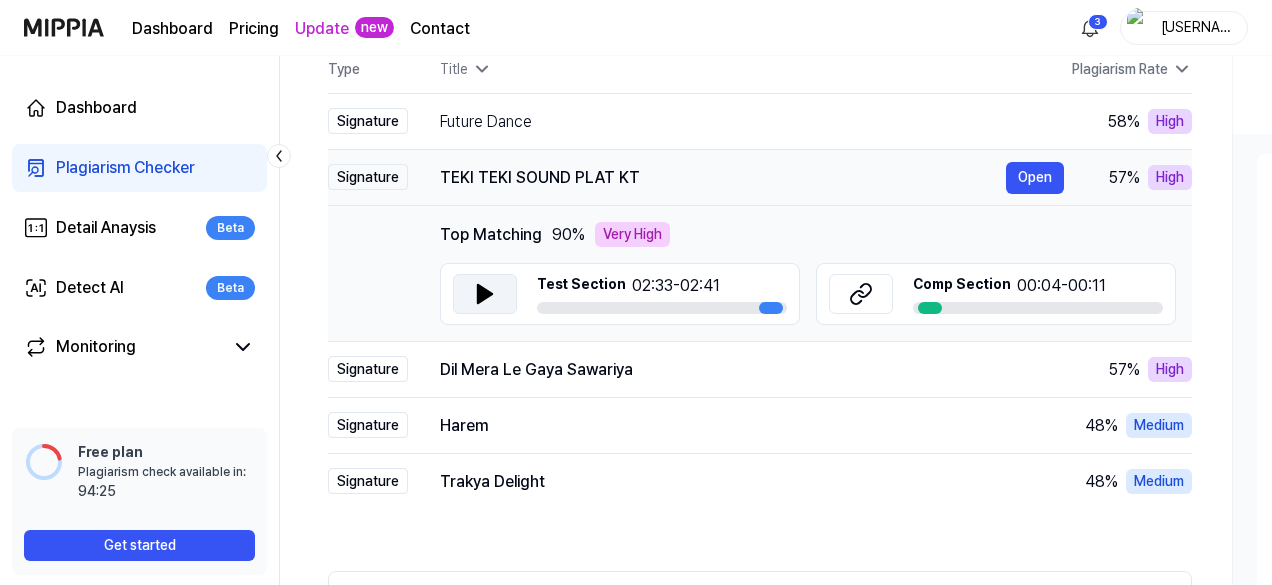 drag, startPoint x: 409, startPoint y: 175, endPoint x: 461, endPoint y: 188, distance: 53.600372 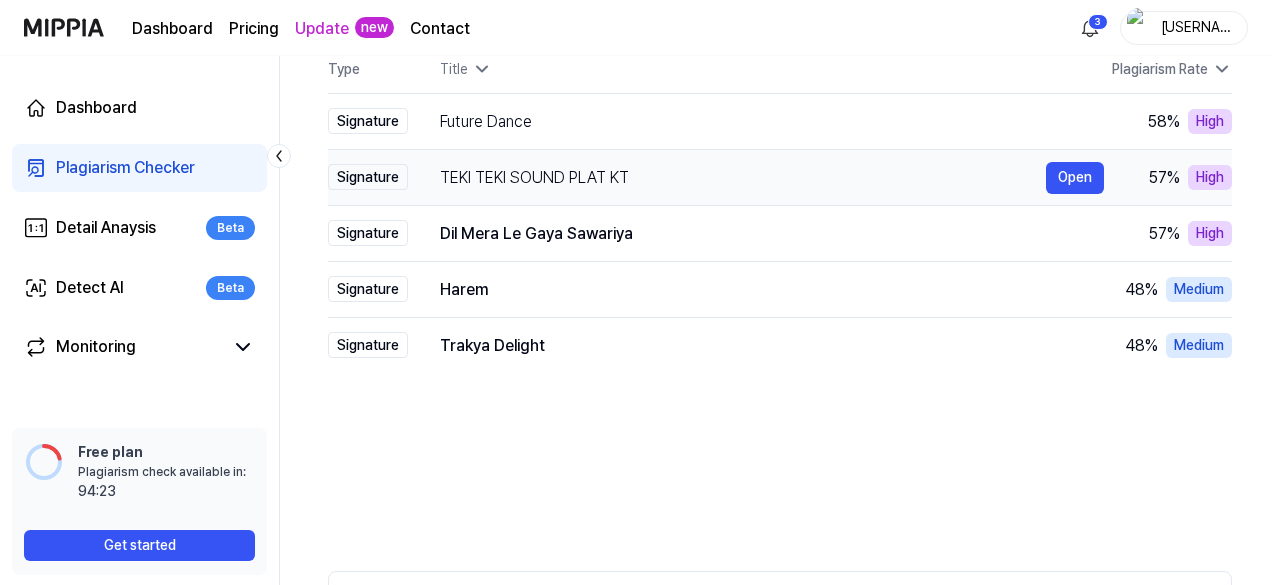 drag, startPoint x: 440, startPoint y: 175, endPoint x: 576, endPoint y: 181, distance: 136.1323 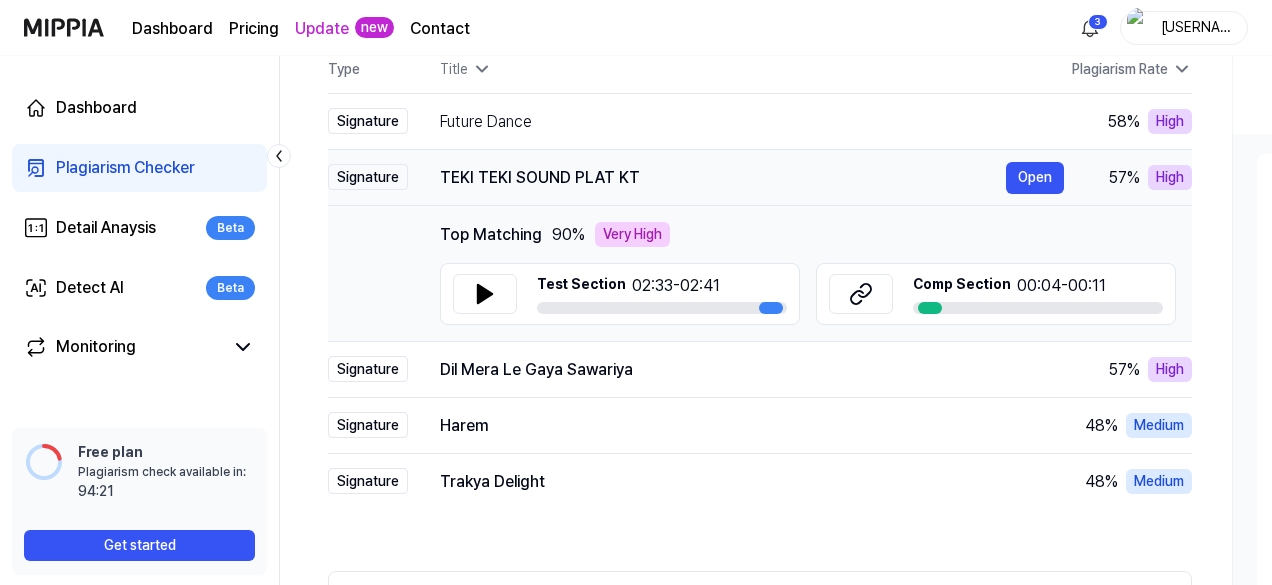 drag, startPoint x: 437, startPoint y: 171, endPoint x: 600, endPoint y: 186, distance: 163.68874 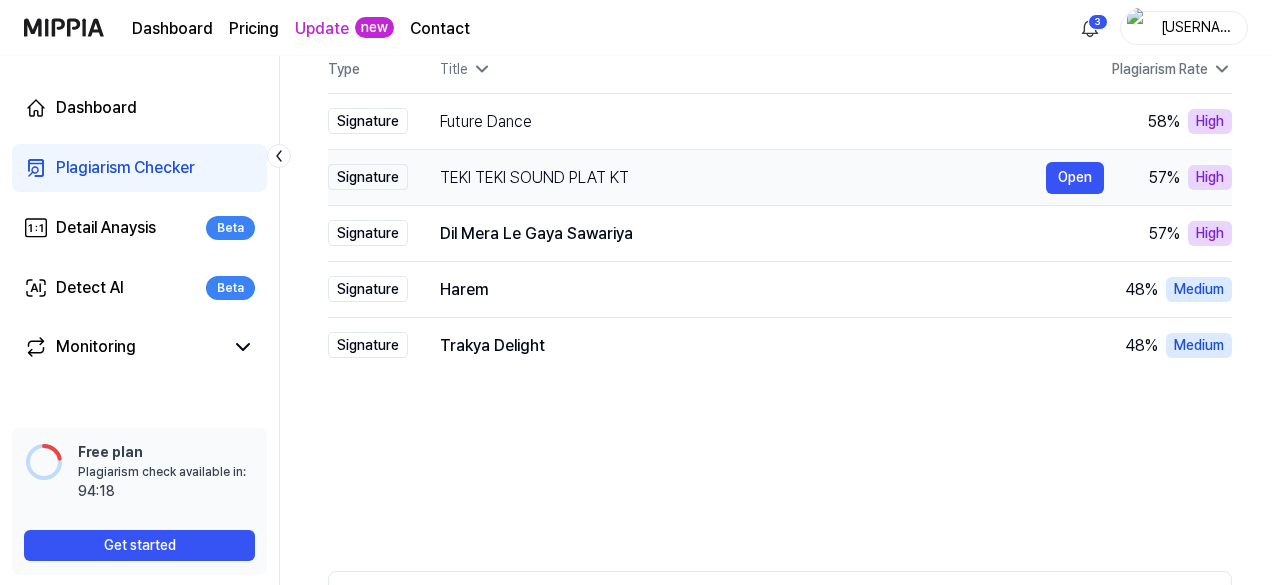 drag, startPoint x: 625, startPoint y: 175, endPoint x: 428, endPoint y: 174, distance: 197.00253 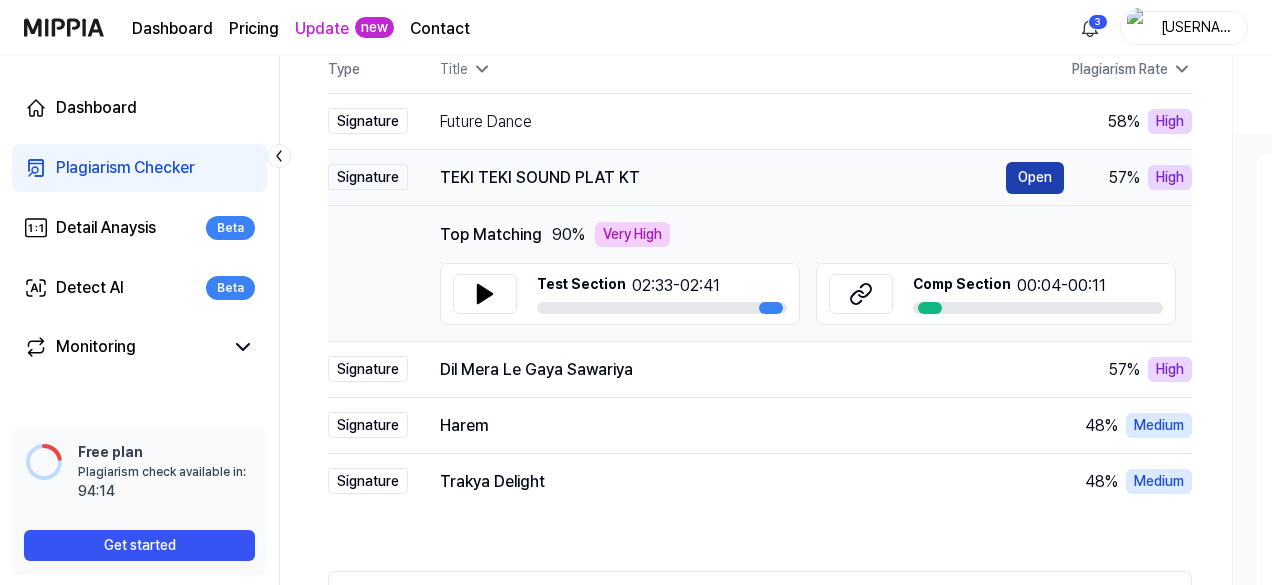 click on "Open" at bounding box center (1035, 178) 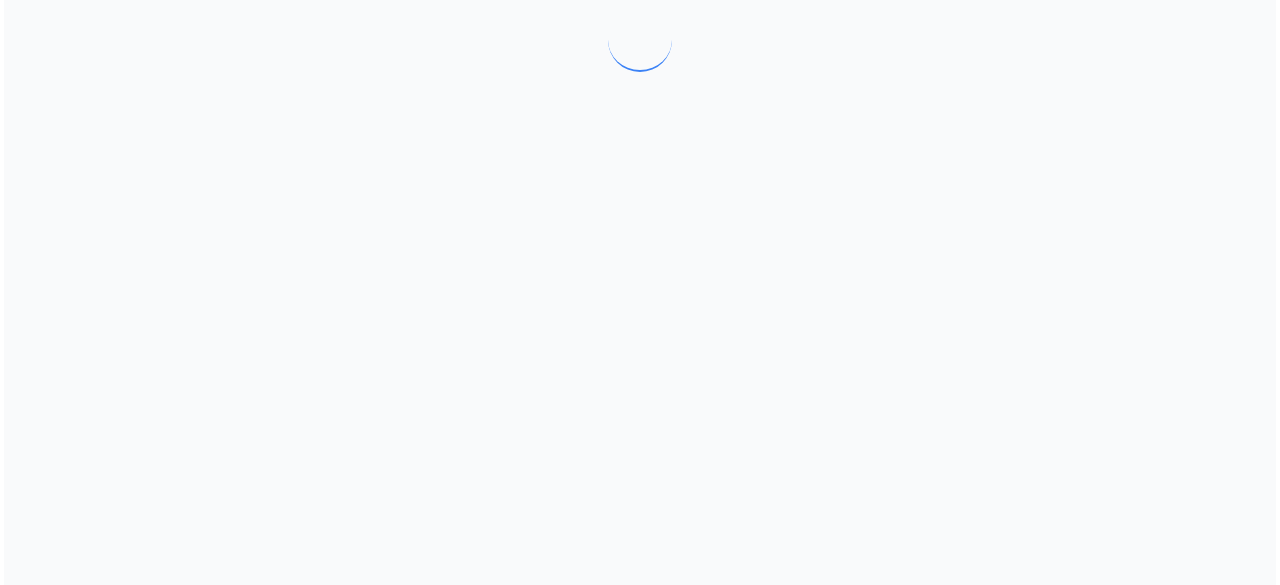 scroll, scrollTop: 0, scrollLeft: 0, axis: both 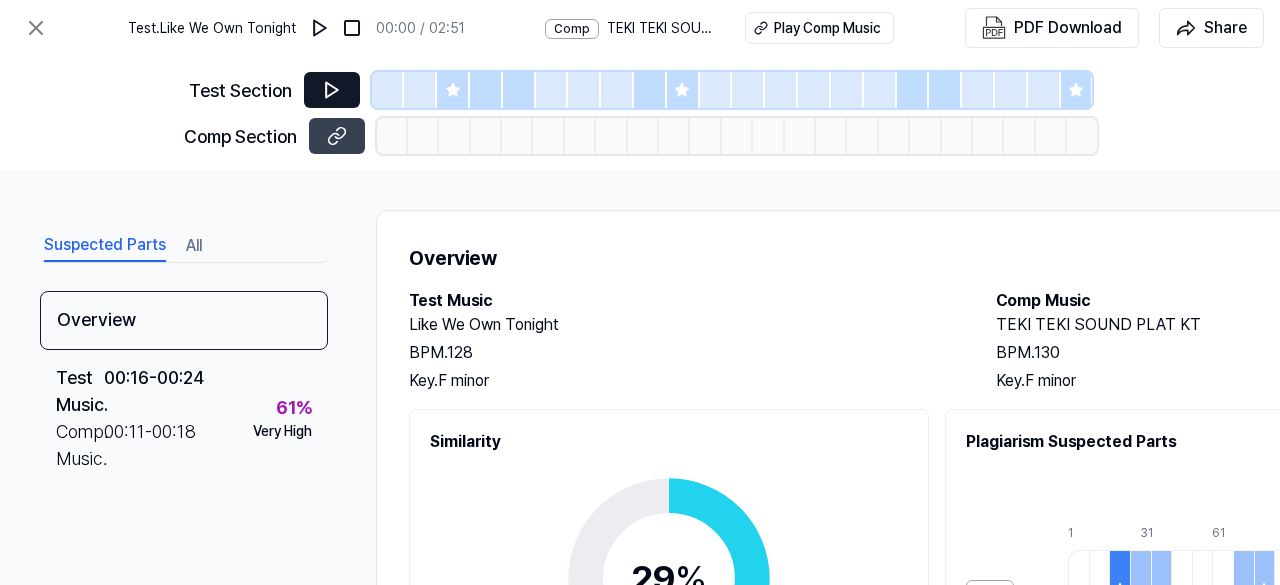 click 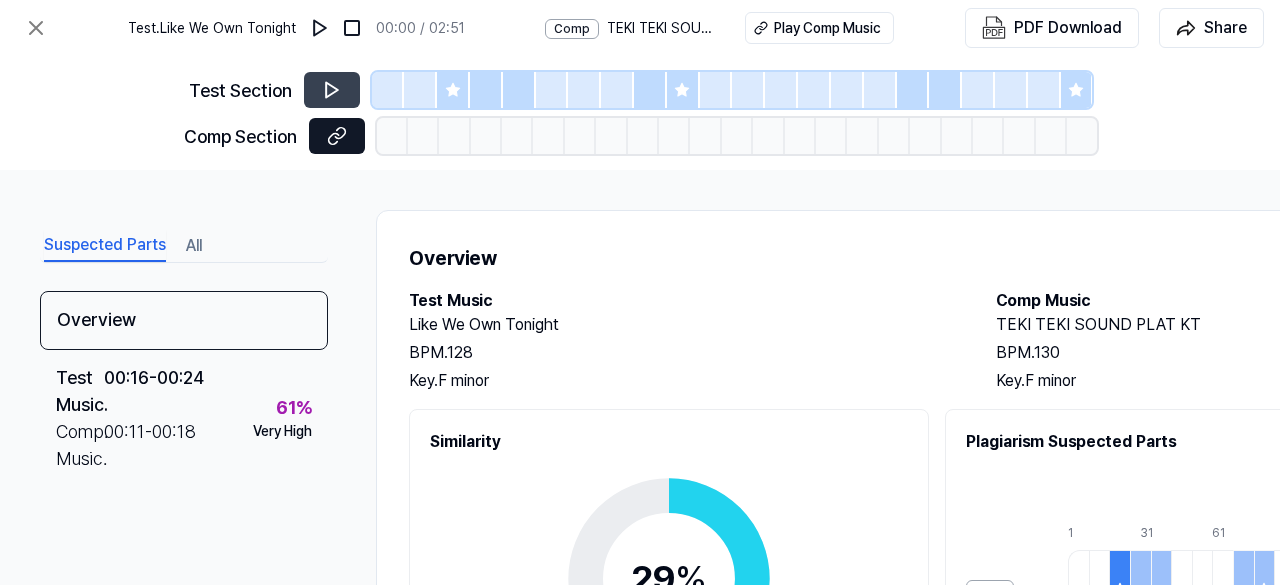click at bounding box center [337, 136] 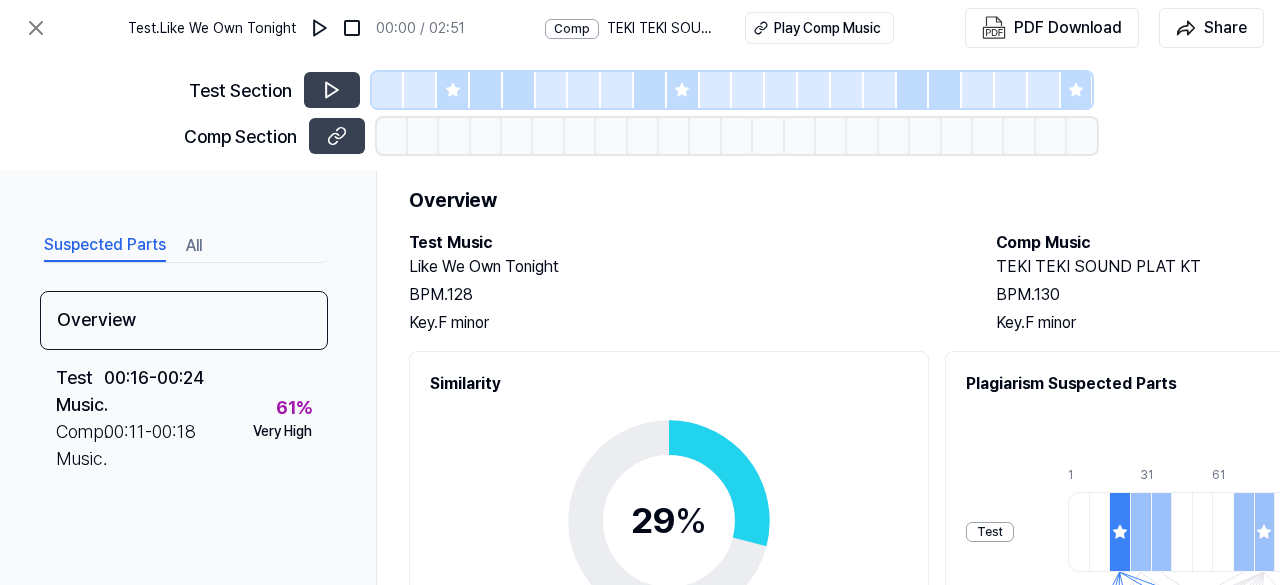 scroll, scrollTop: 0, scrollLeft: 0, axis: both 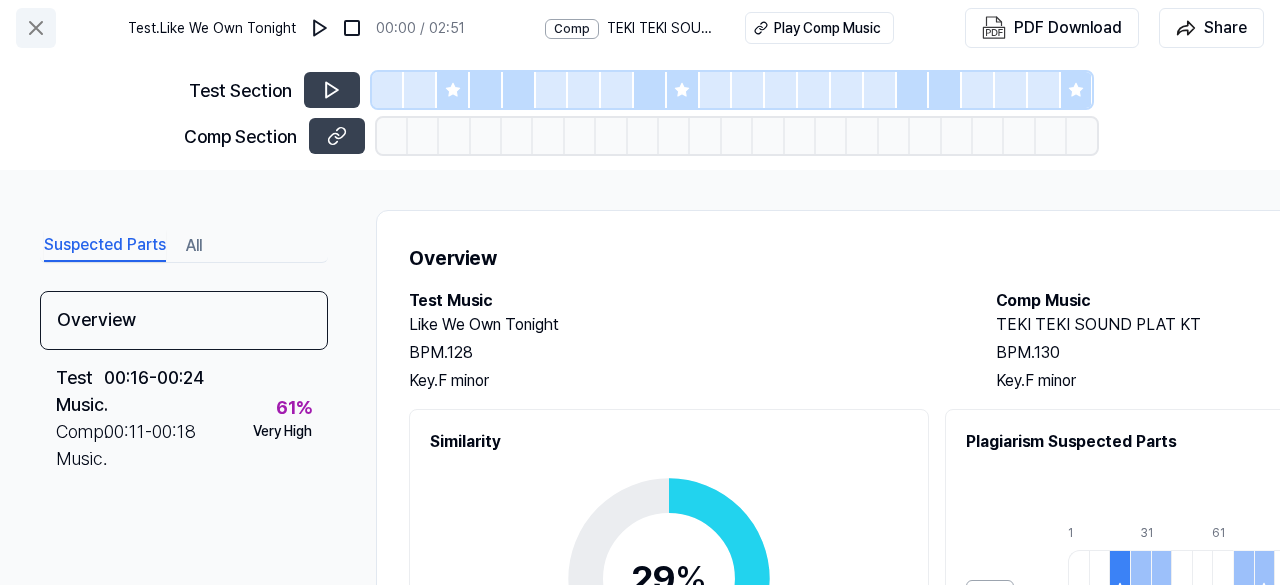 click 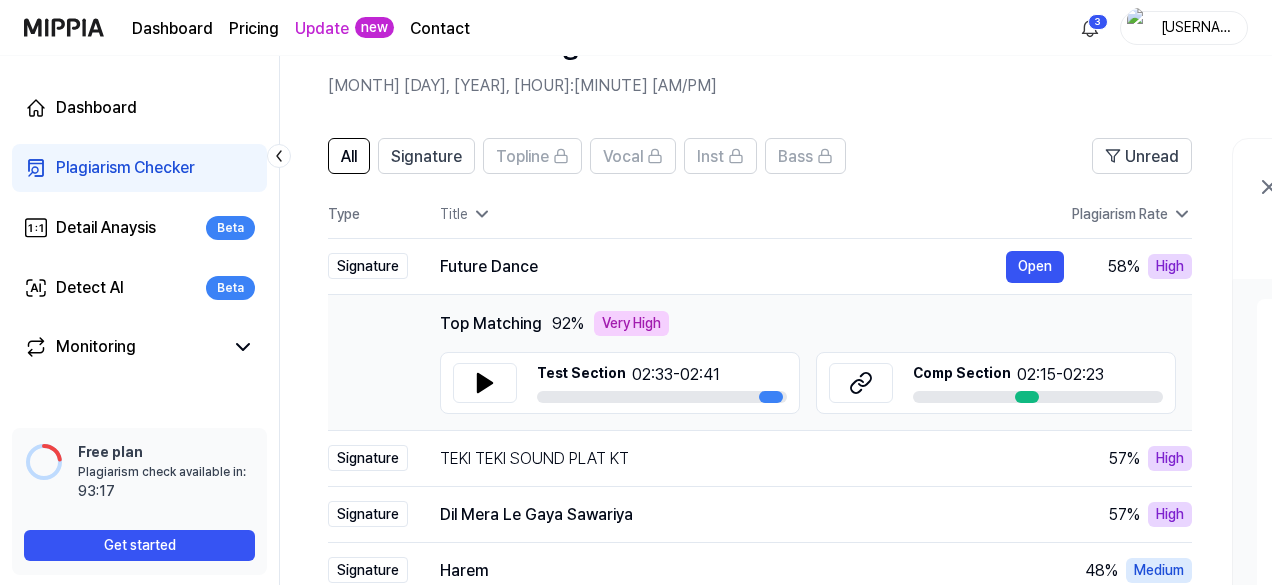scroll, scrollTop: 0, scrollLeft: 0, axis: both 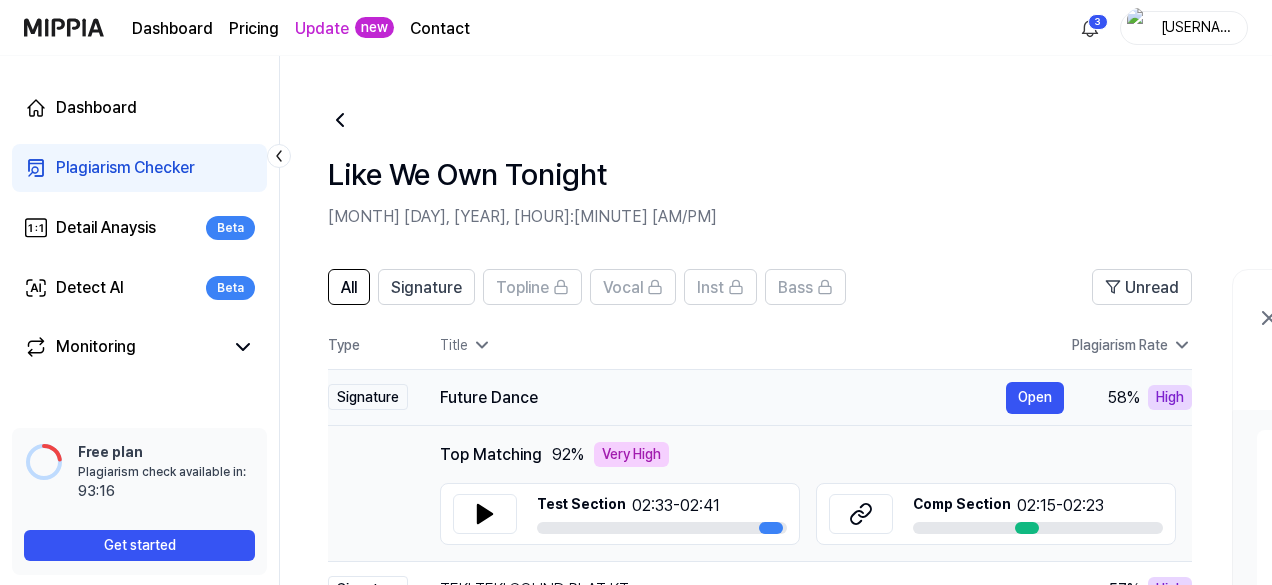 click on "Future Dance" at bounding box center [723, 398] 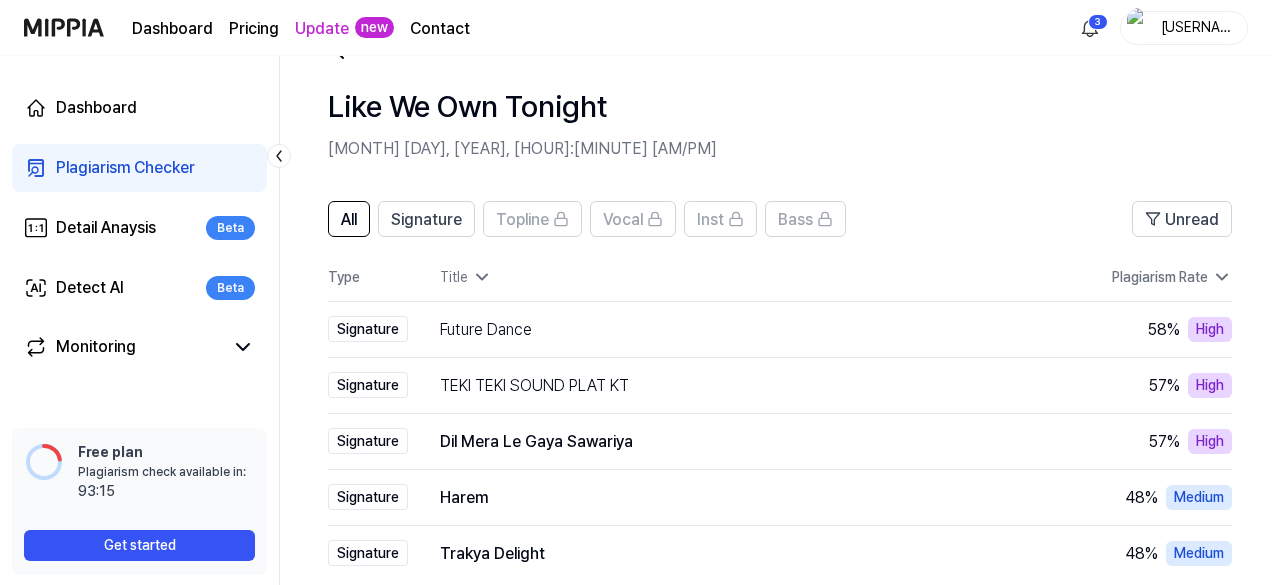 scroll, scrollTop: 100, scrollLeft: 0, axis: vertical 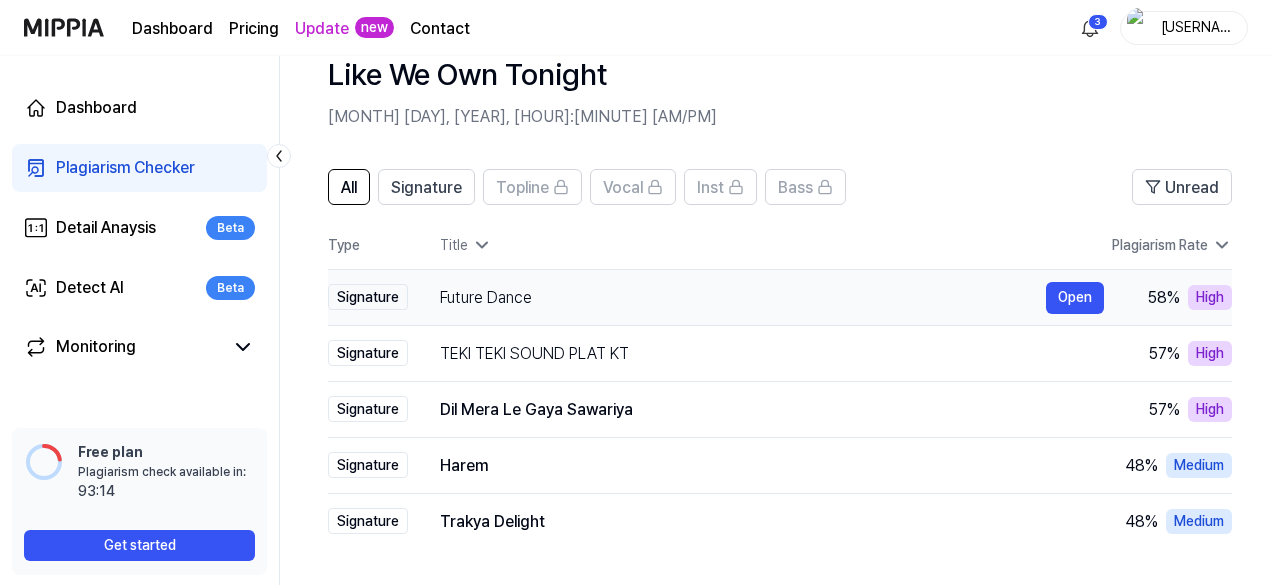 click on "Future Dance" at bounding box center [743, 298] 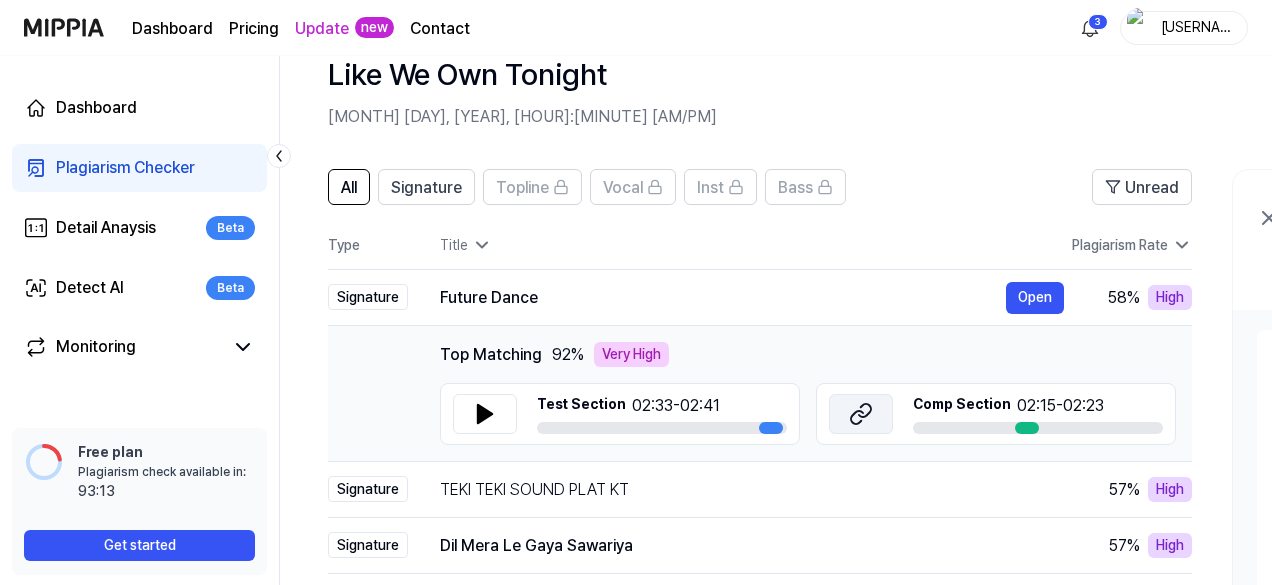 click 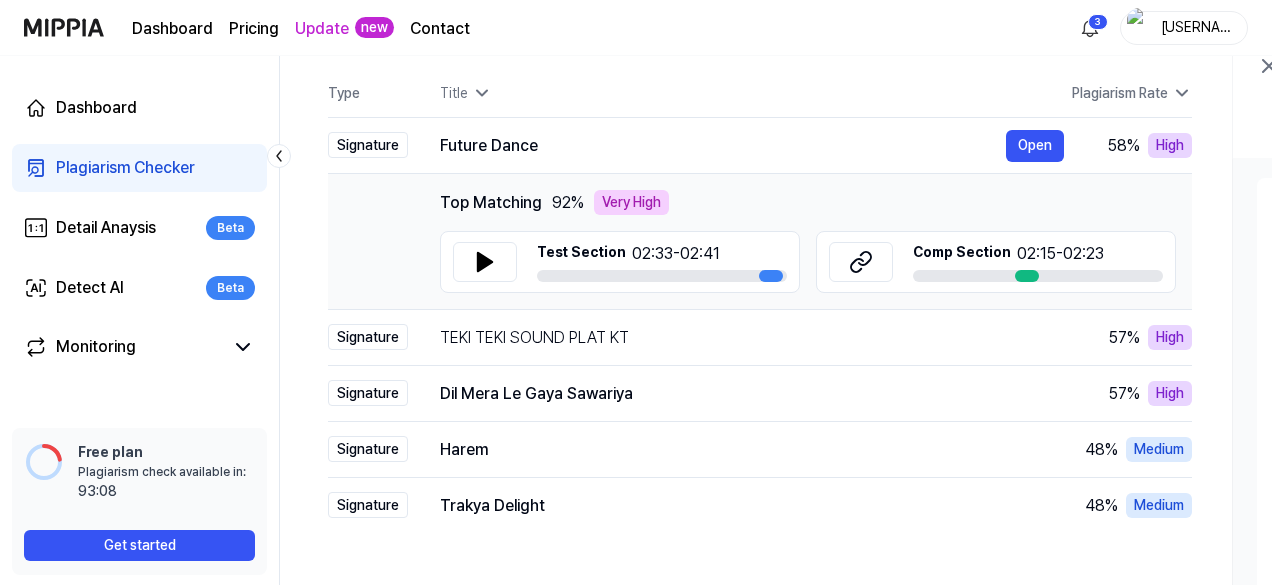 scroll, scrollTop: 300, scrollLeft: 0, axis: vertical 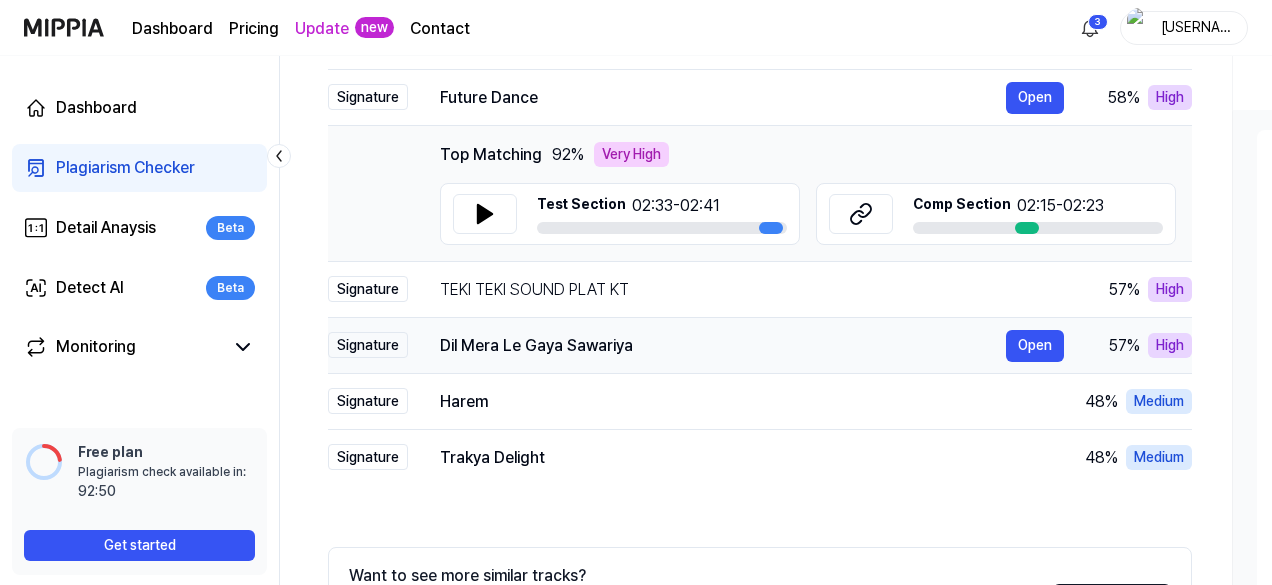 click on "Dil Mera Le Gaya Sawariya" at bounding box center [723, 346] 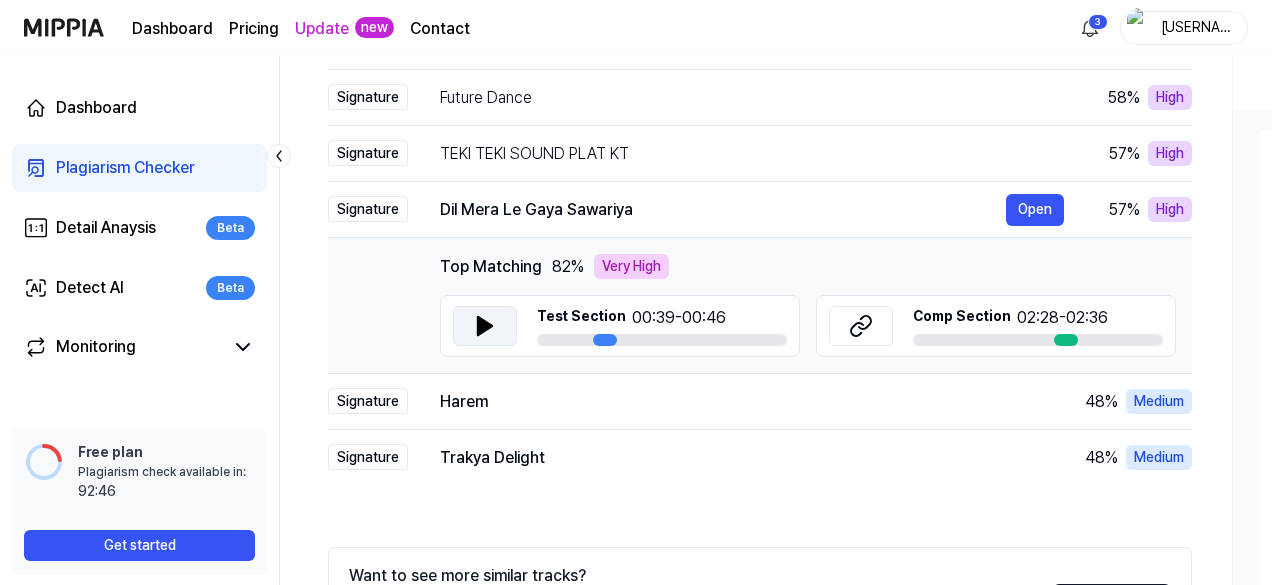 click 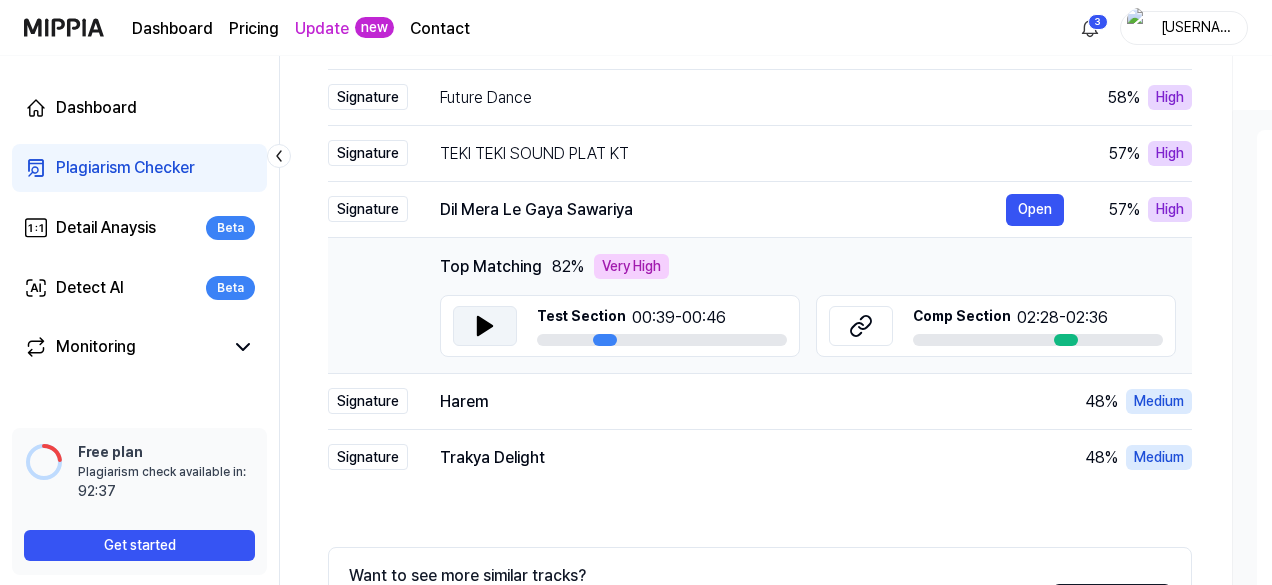 click 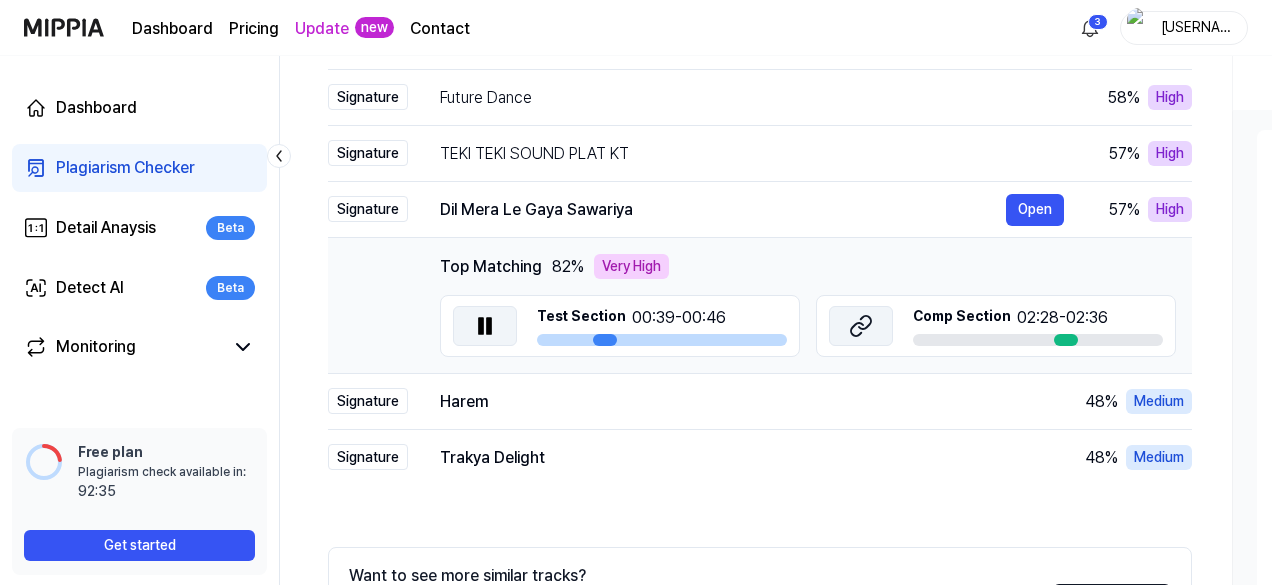 click at bounding box center (861, 326) 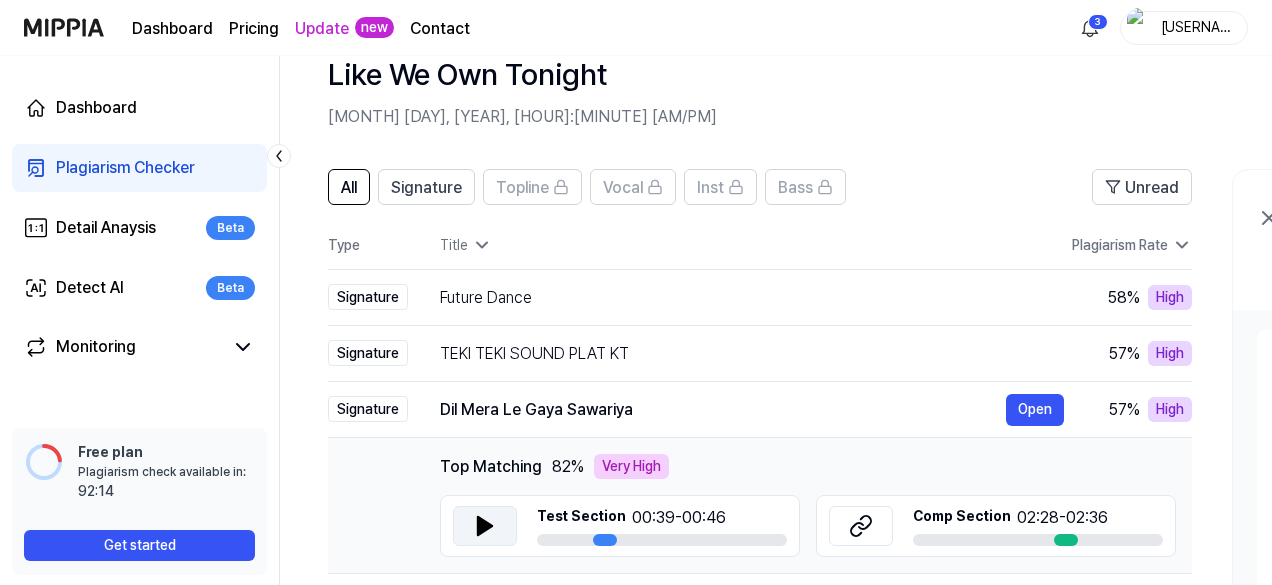 scroll, scrollTop: 0, scrollLeft: 0, axis: both 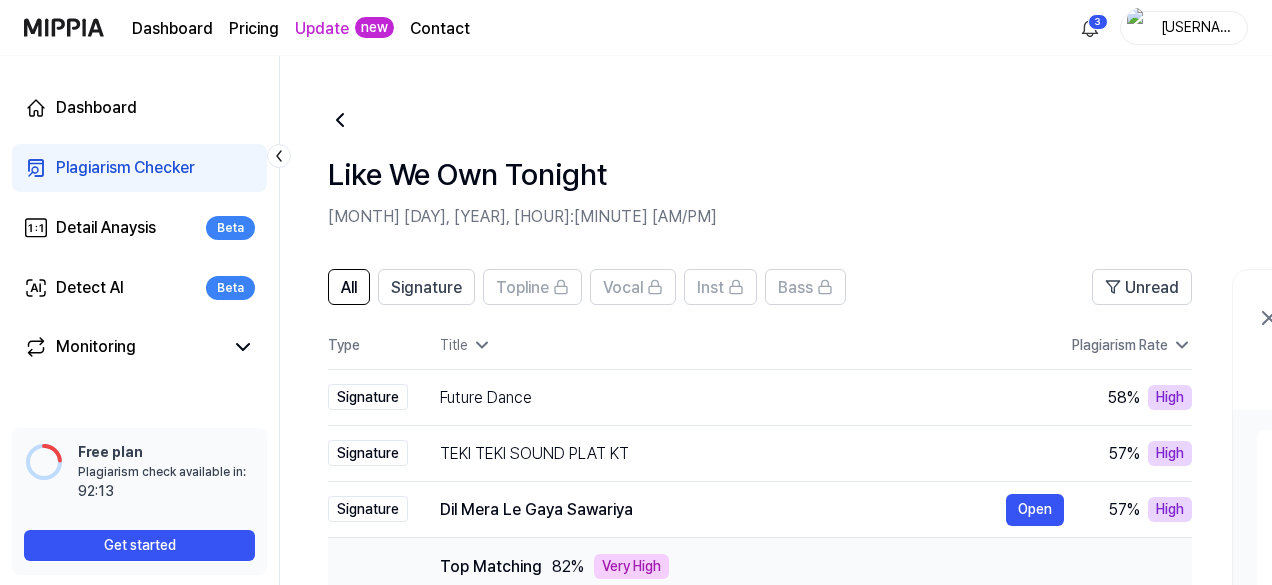 click 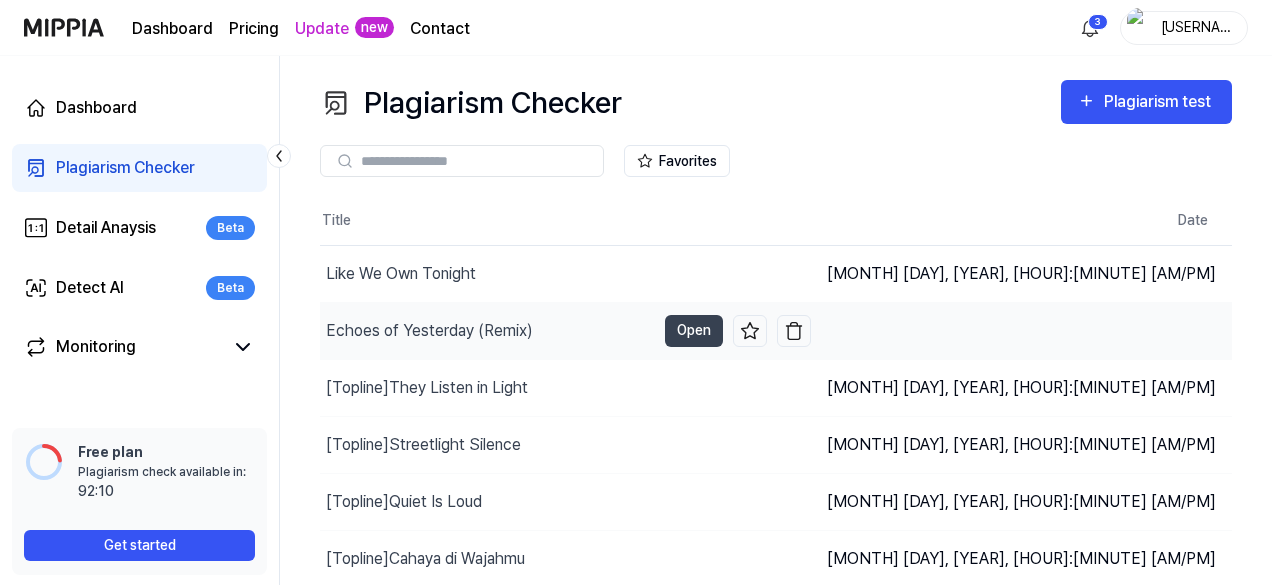 click on "Echoes of Yesterday (Remix)" at bounding box center [429, 331] 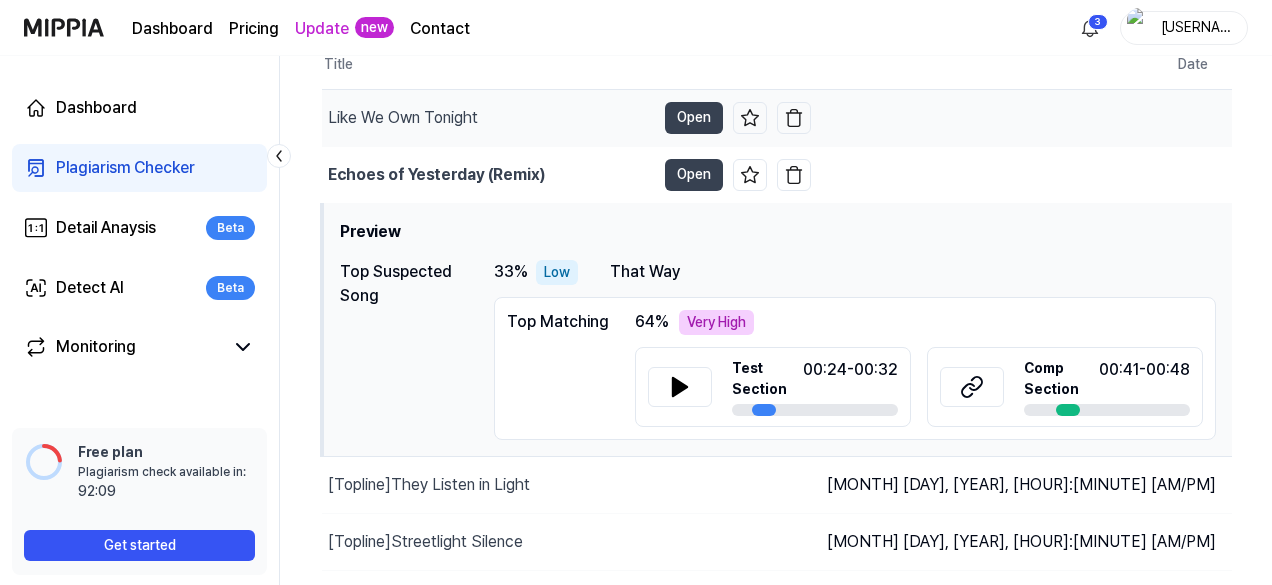 scroll, scrollTop: 200, scrollLeft: 0, axis: vertical 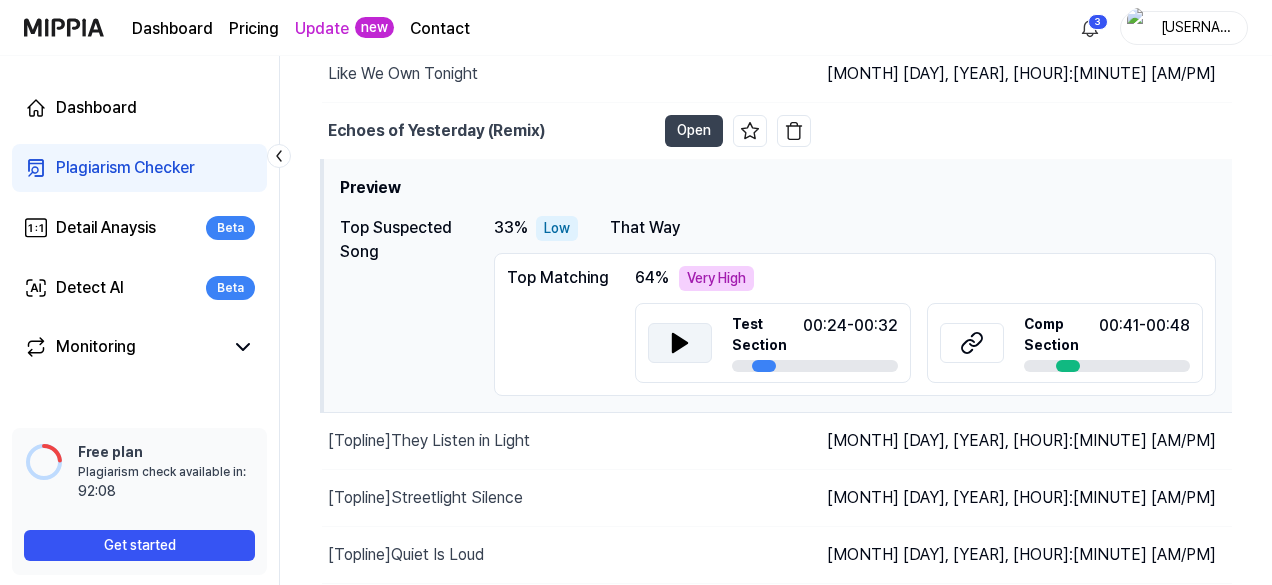 click 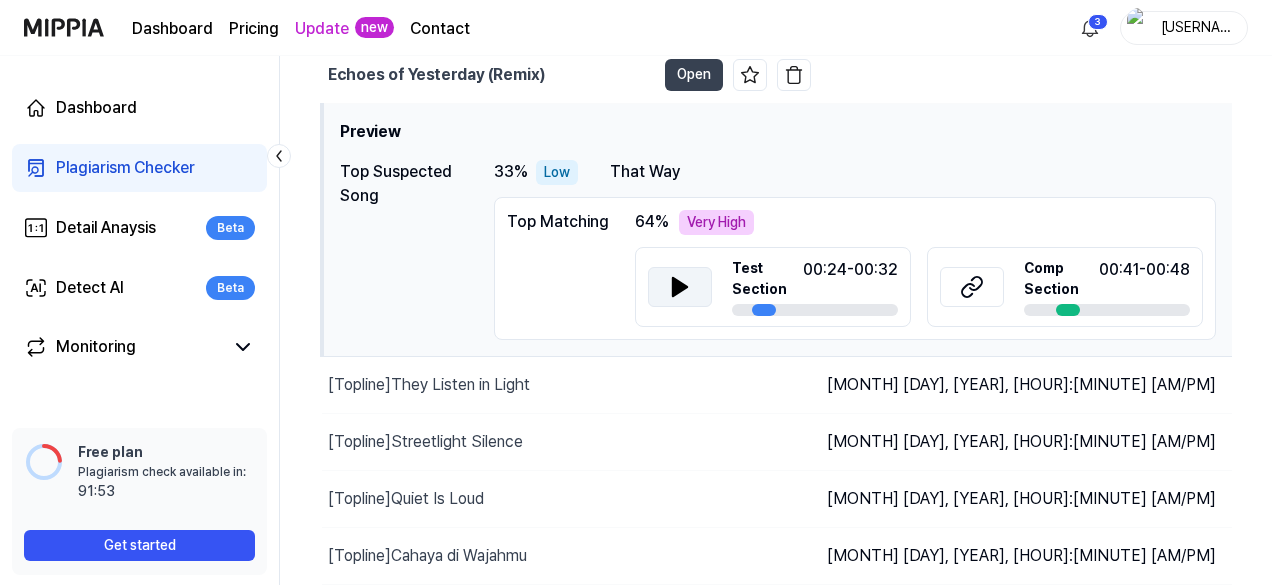 scroll, scrollTop: 300, scrollLeft: 0, axis: vertical 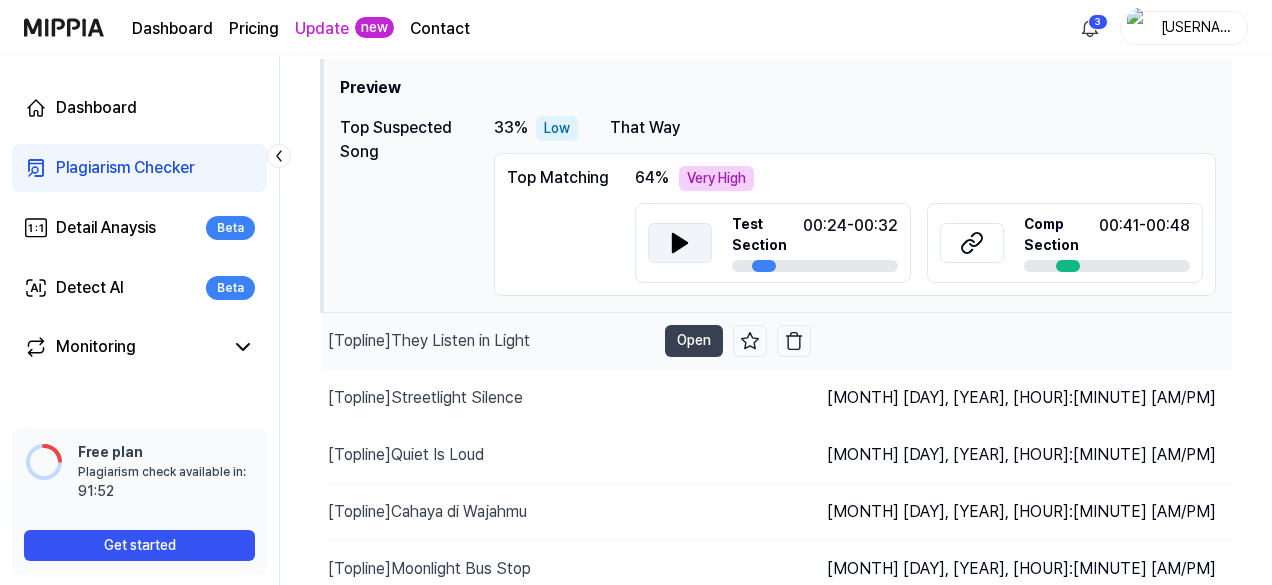 click on "[Topline] They Listen in Light" at bounding box center (429, 341) 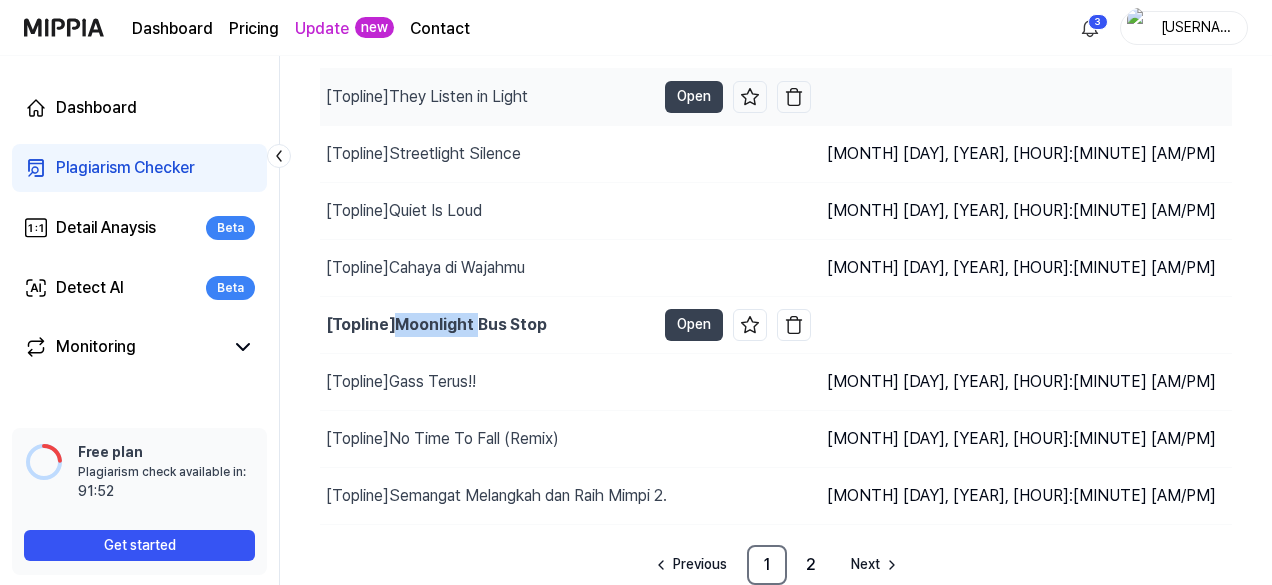 scroll, scrollTop: 286, scrollLeft: 0, axis: vertical 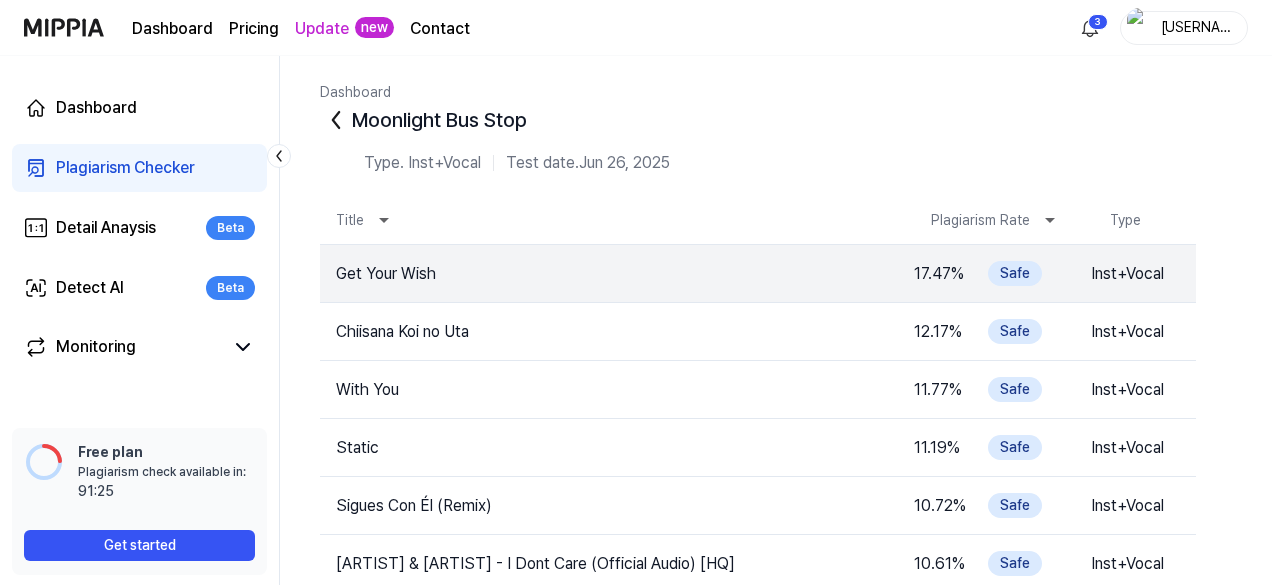 click 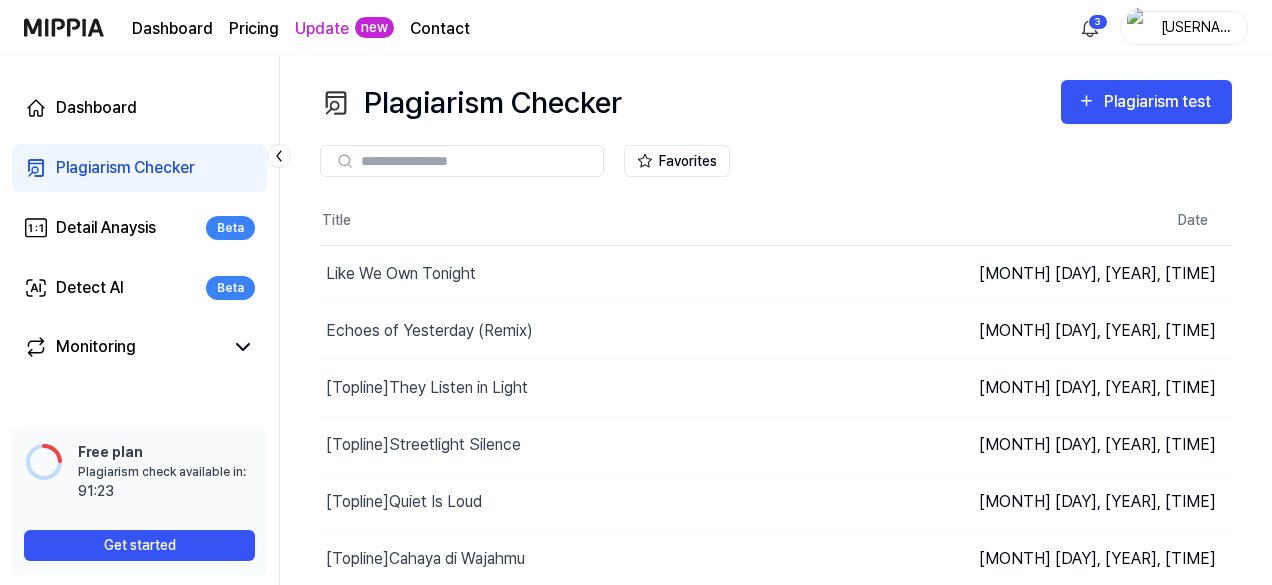 scroll, scrollTop: 286, scrollLeft: 0, axis: vertical 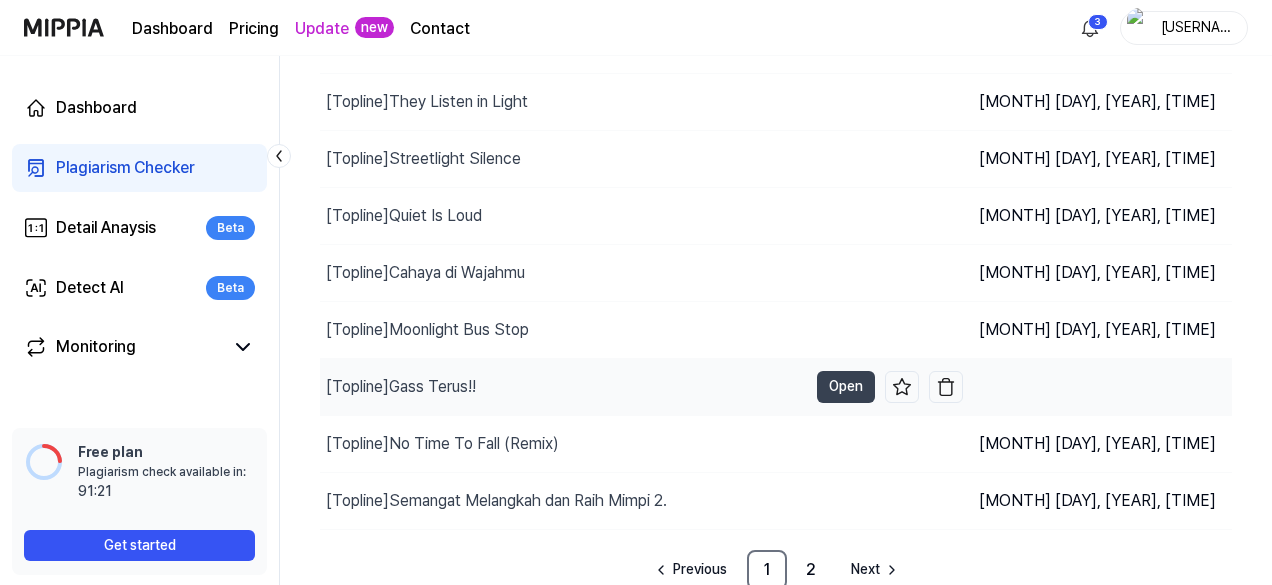 click on "[Topline] Gass Terus!!" at bounding box center (401, 387) 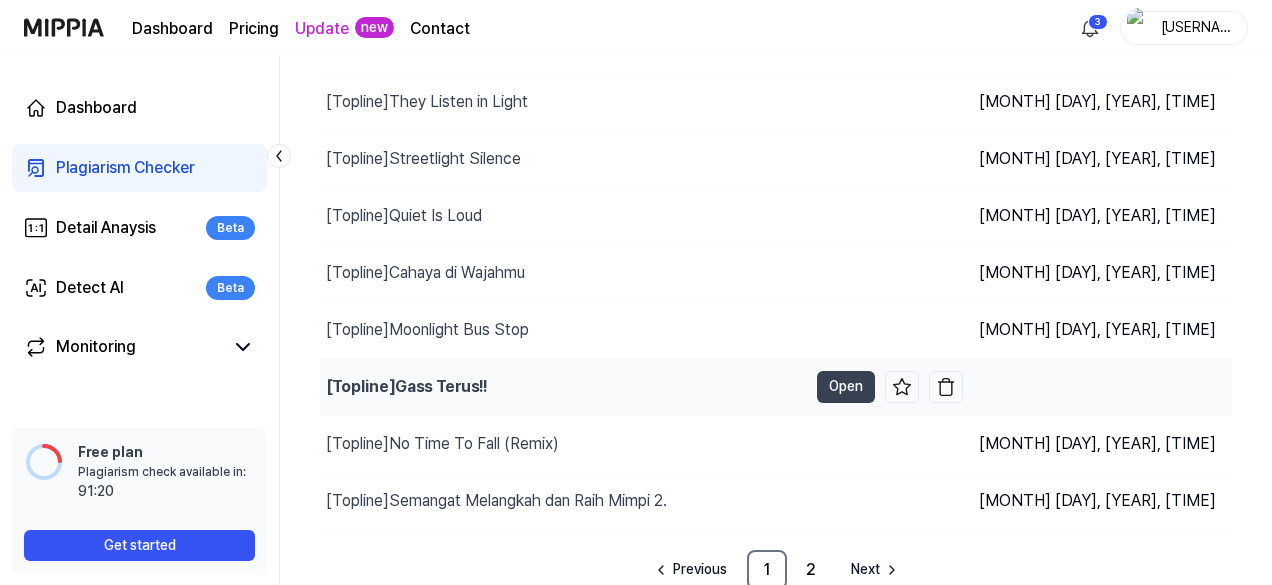 click on "[Topline] Gass Terus!!" at bounding box center [563, 387] 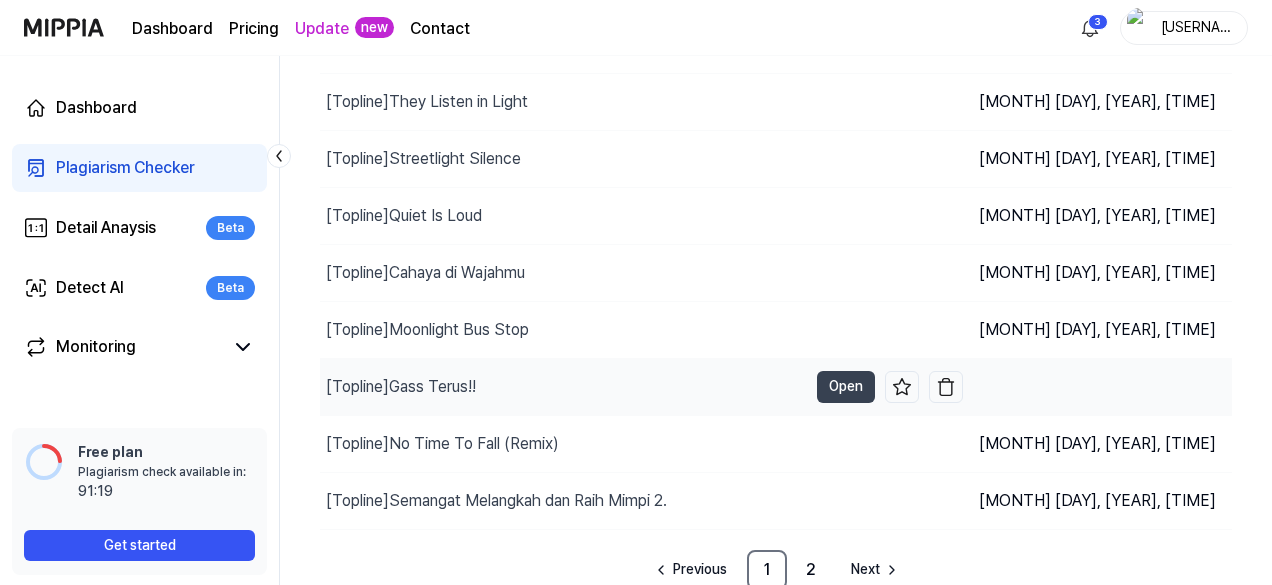 click on "[Topline] Gass Terus!!" at bounding box center [563, 387] 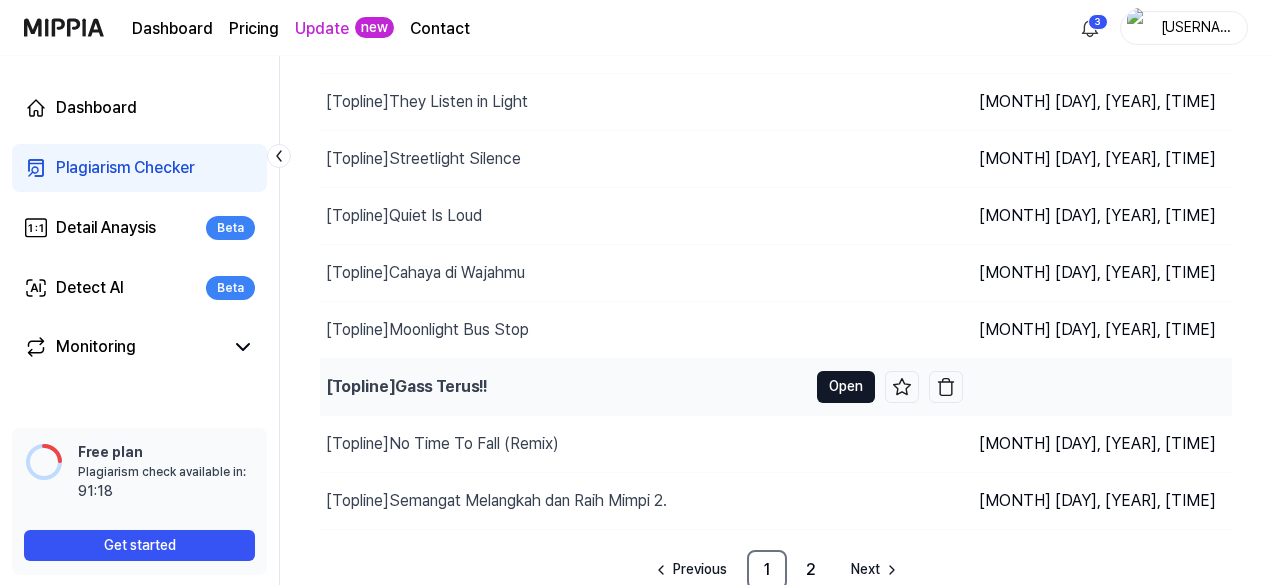 click on "Open" at bounding box center (846, 387) 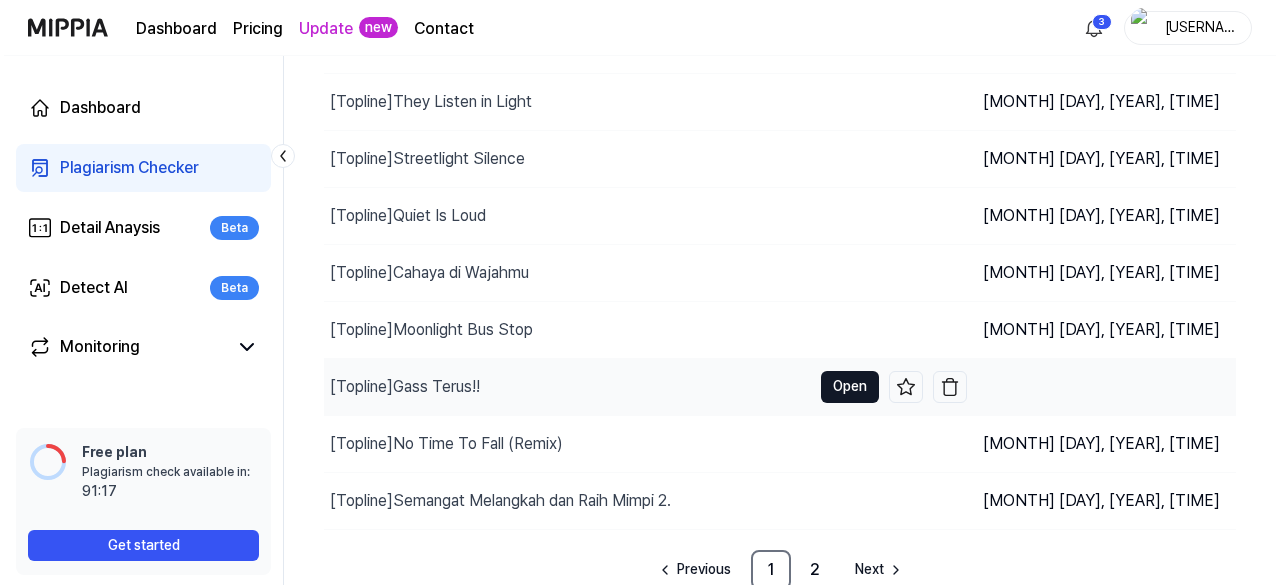scroll, scrollTop: 0, scrollLeft: 0, axis: both 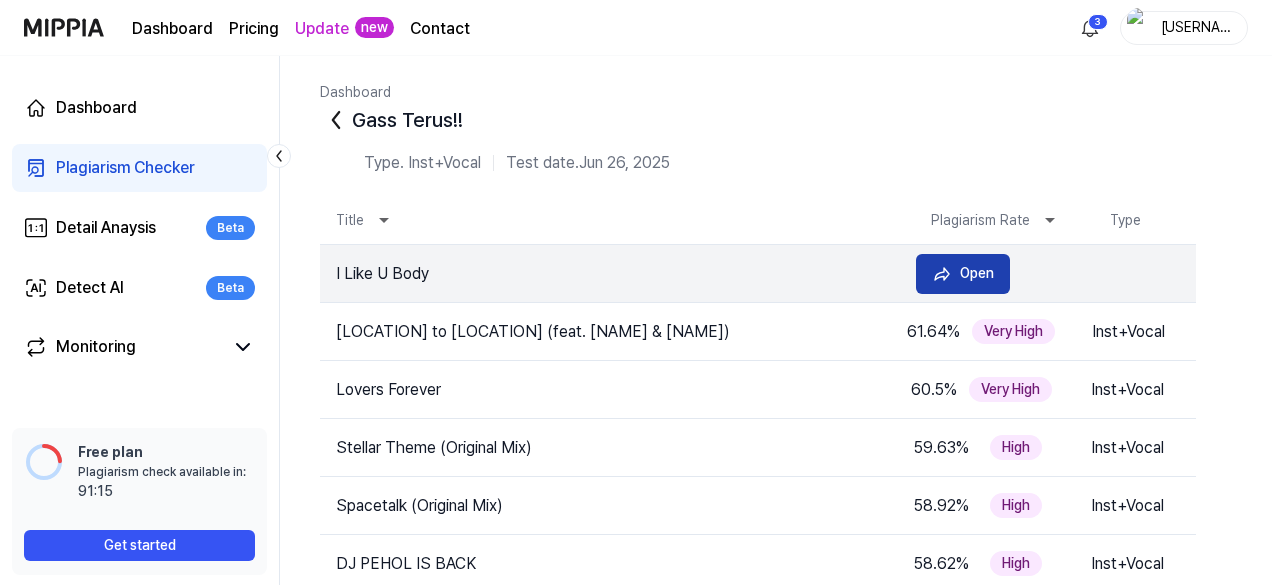 click 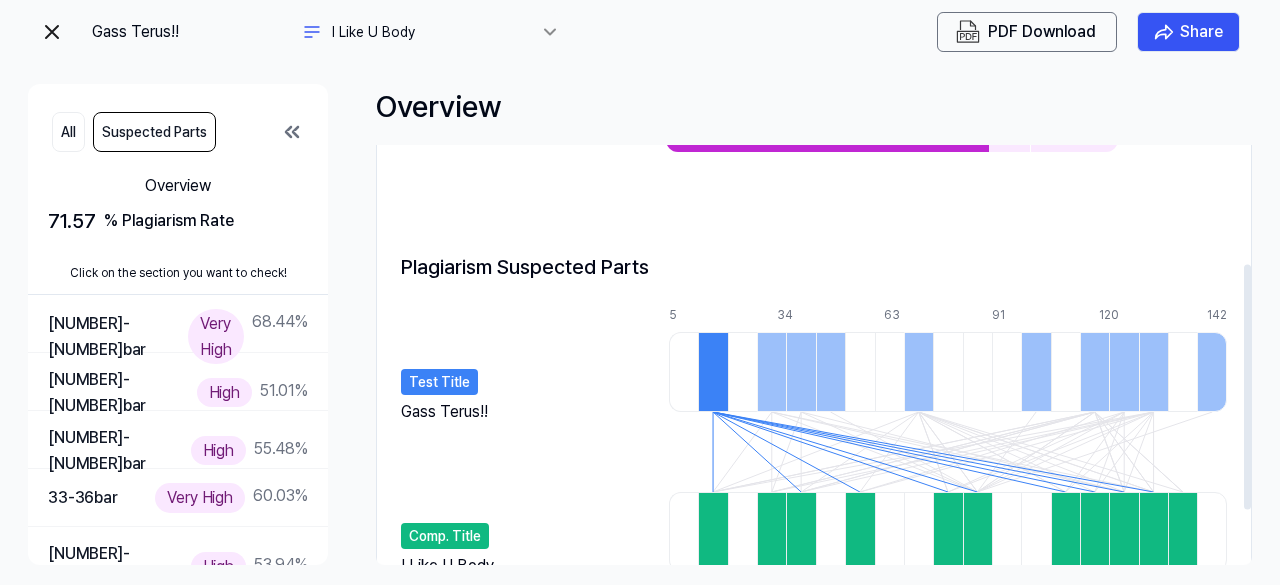 scroll, scrollTop: 296, scrollLeft: 0, axis: vertical 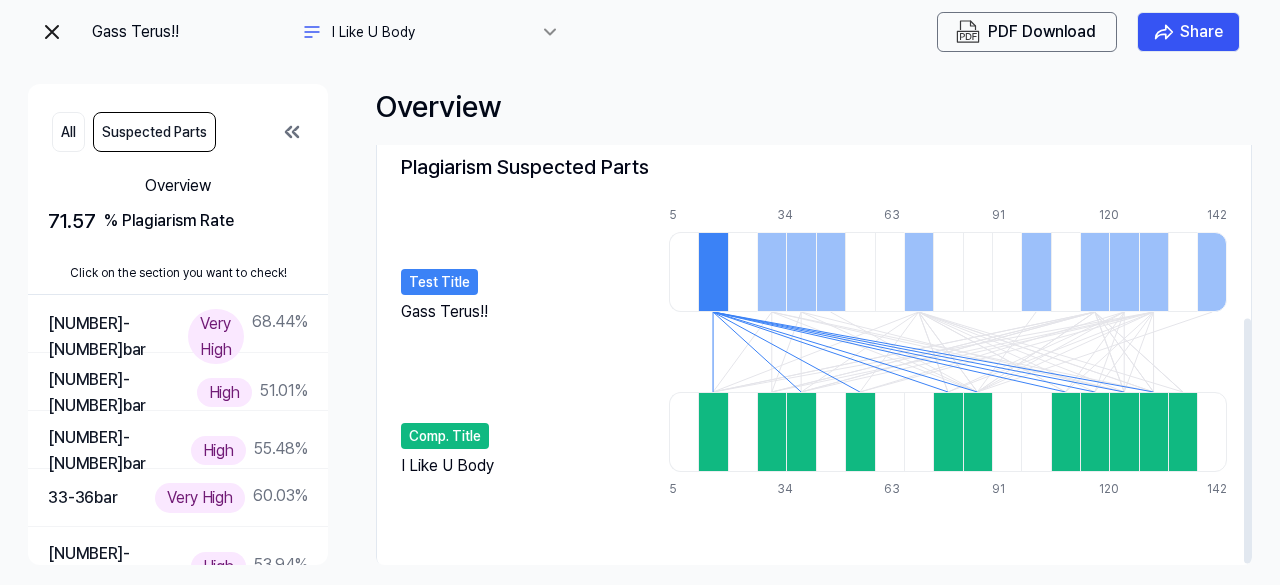 drag, startPoint x: 393, startPoint y: 469, endPoint x: 490, endPoint y: 477, distance: 97.32934 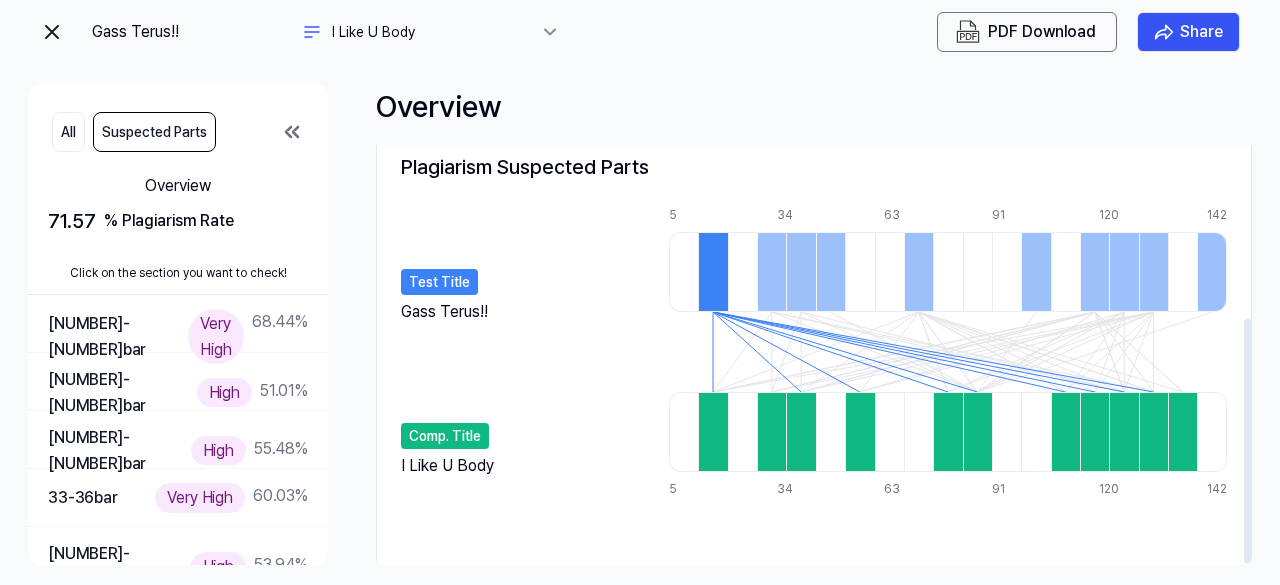drag, startPoint x: 491, startPoint y: 462, endPoint x: 531, endPoint y: 464, distance: 40.04997 